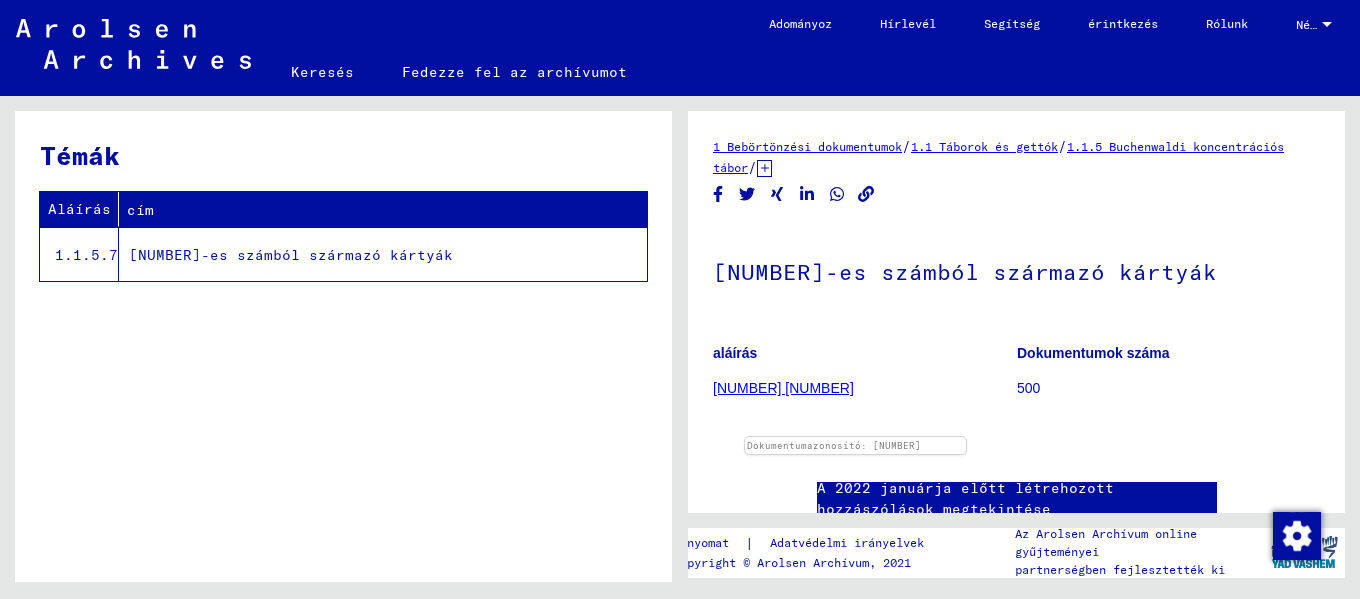 scroll, scrollTop: 0, scrollLeft: 0, axis: both 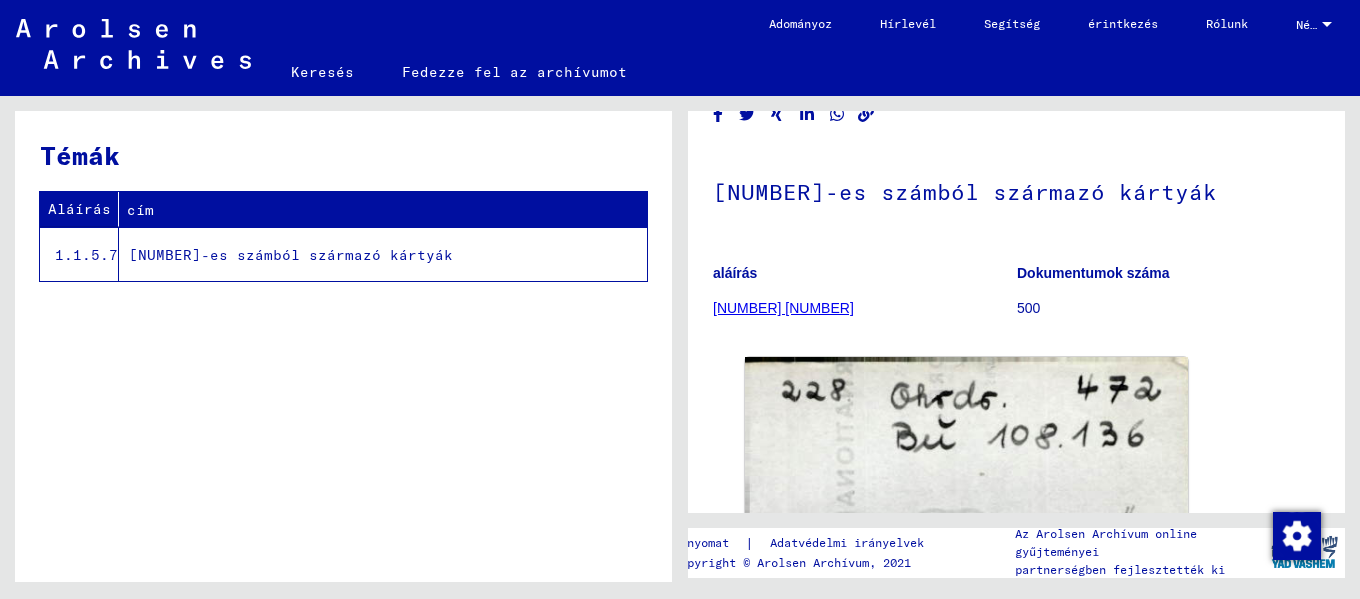 click on "[NUMBER] [NUMBER]" at bounding box center [783, 308] 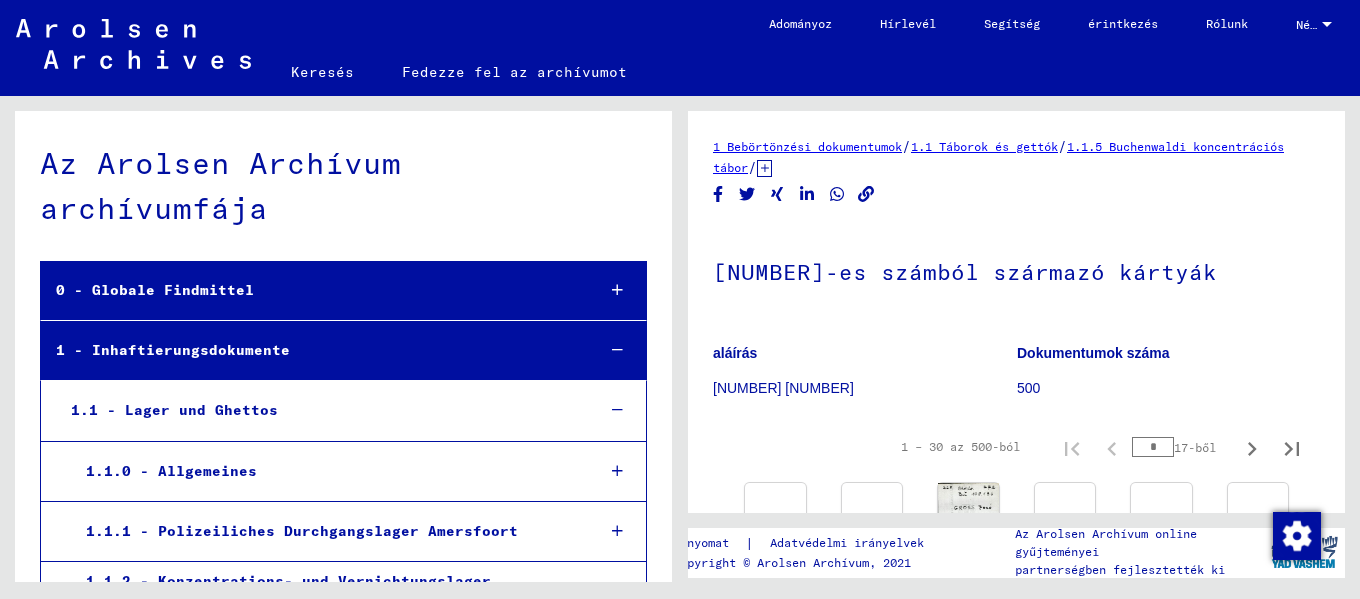 scroll, scrollTop: 1812, scrollLeft: 0, axis: vertical 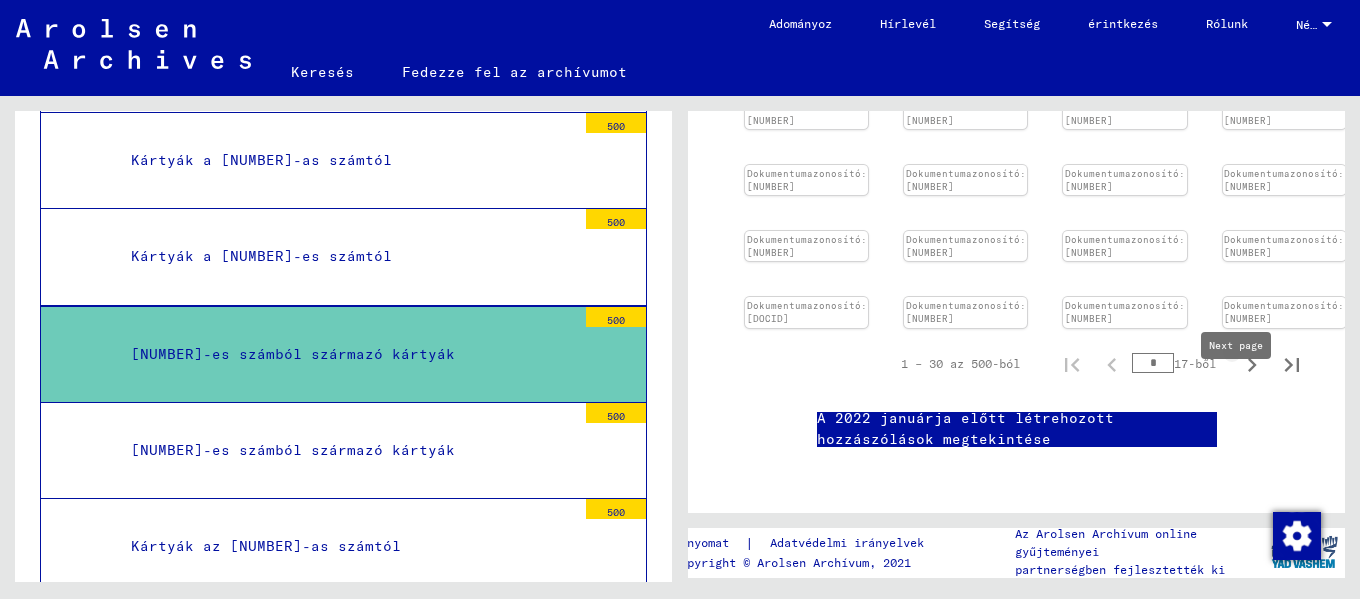 click at bounding box center [1252, 365] 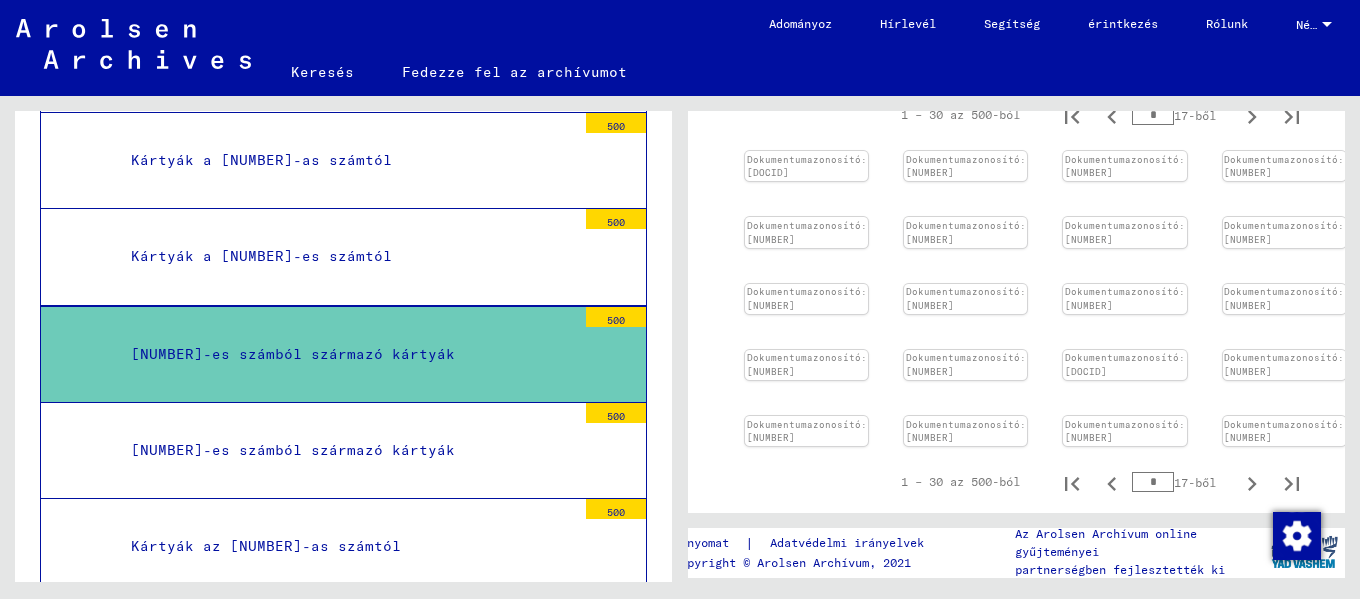 scroll, scrollTop: 330, scrollLeft: 0, axis: vertical 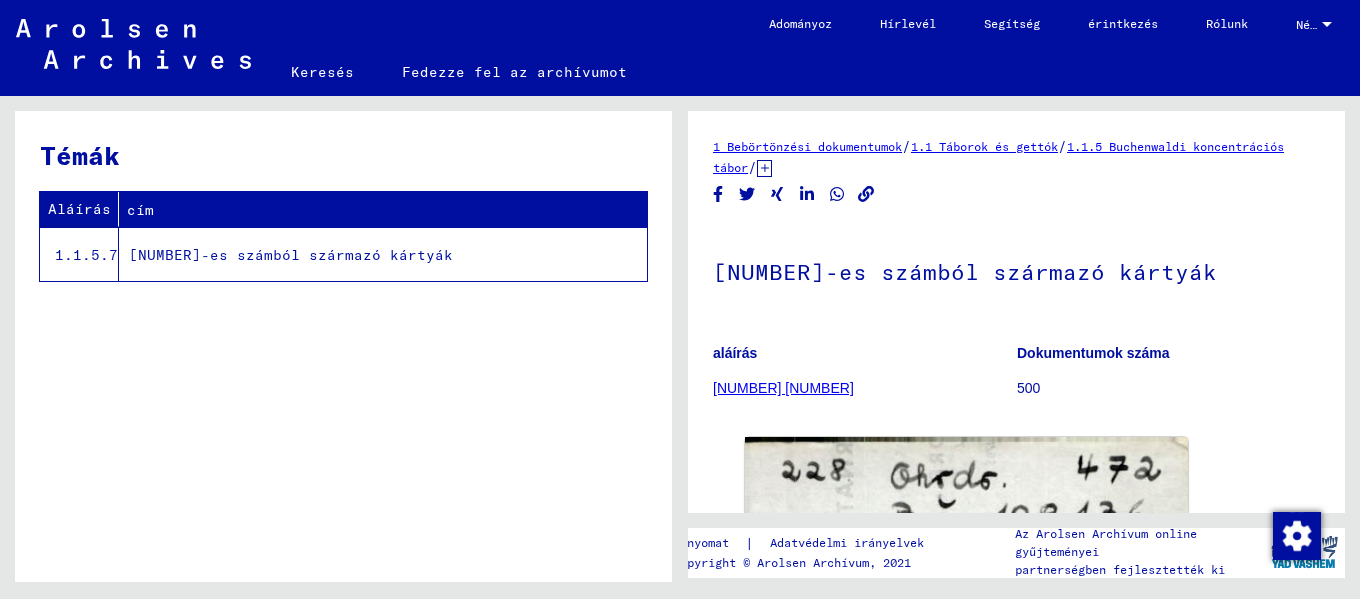 click on "1 Bebörtönzési dokumentumok" at bounding box center (807, 146) 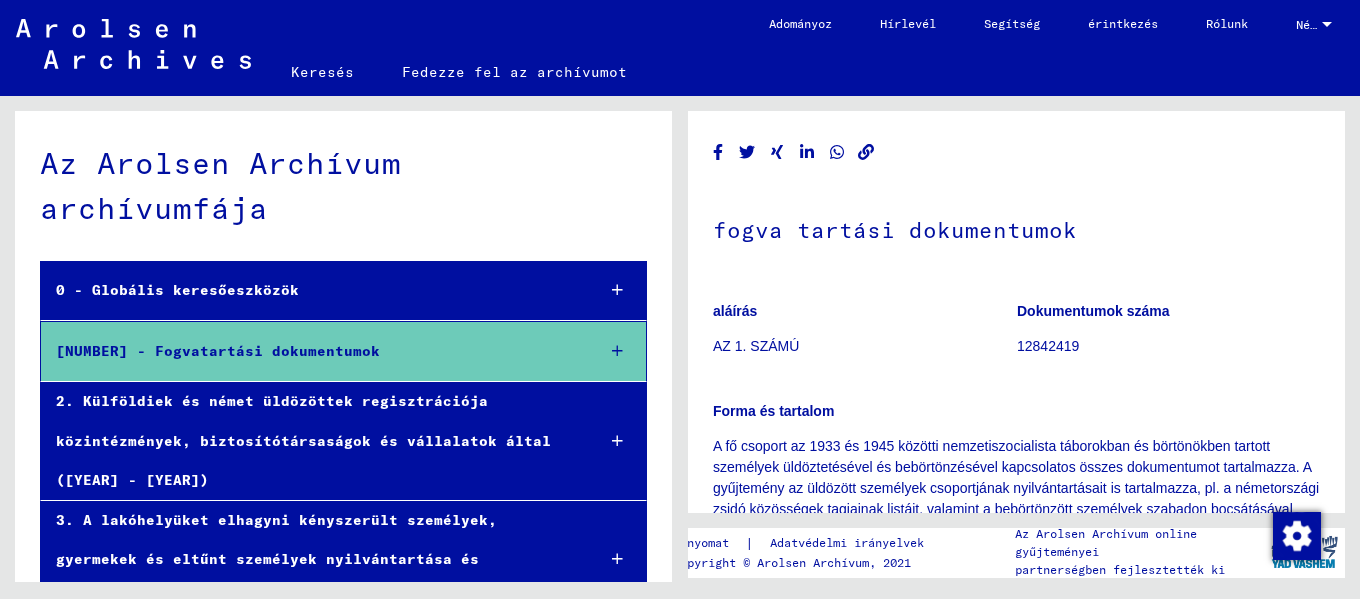 scroll, scrollTop: 368, scrollLeft: 0, axis: vertical 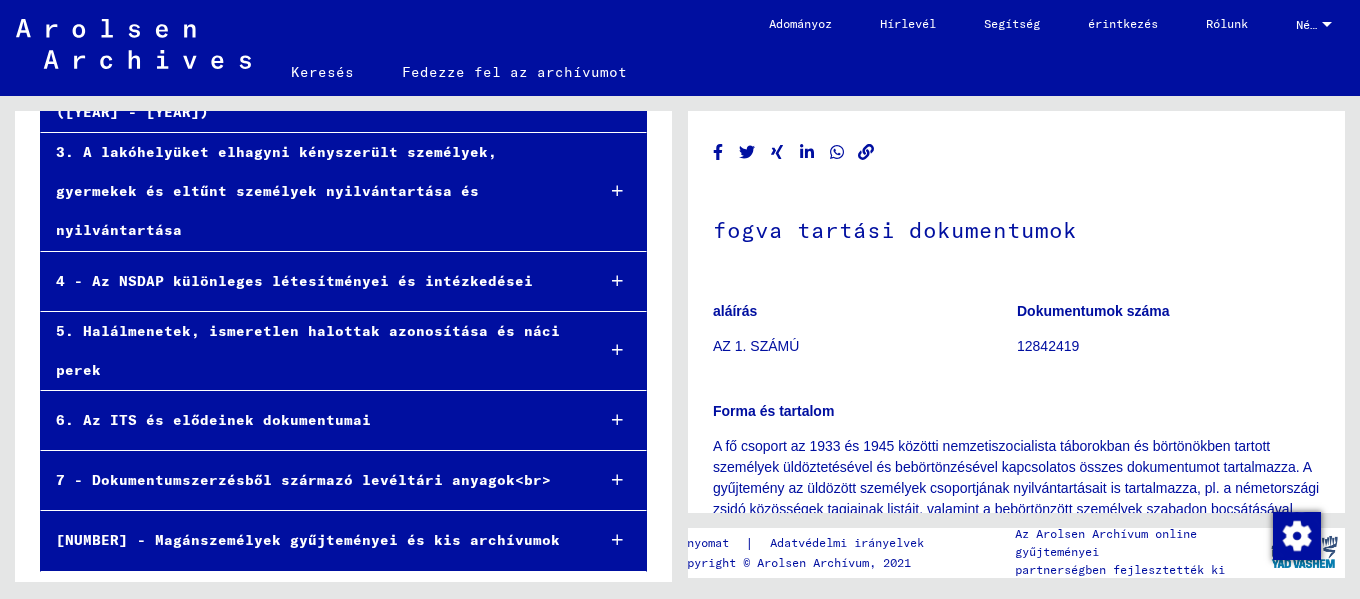 click on "[NUMBER] - Magánszemélyek gyűjteményei és kis archívumok" at bounding box center [308, 540] 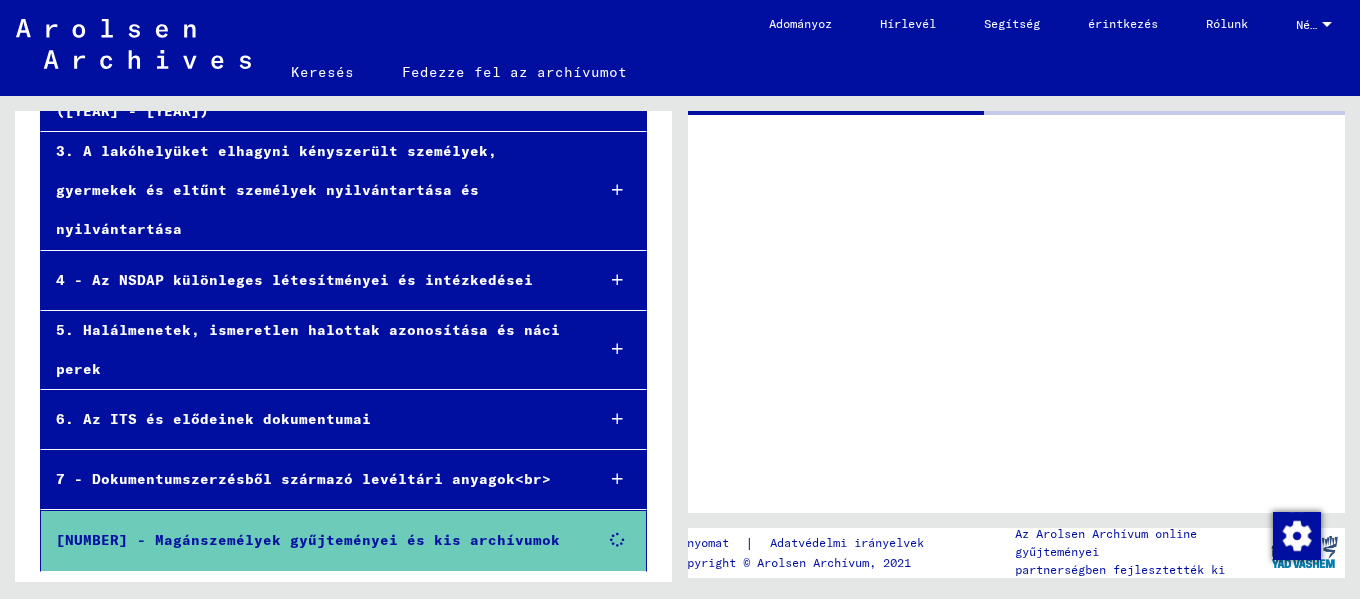 scroll, scrollTop: 367, scrollLeft: 0, axis: vertical 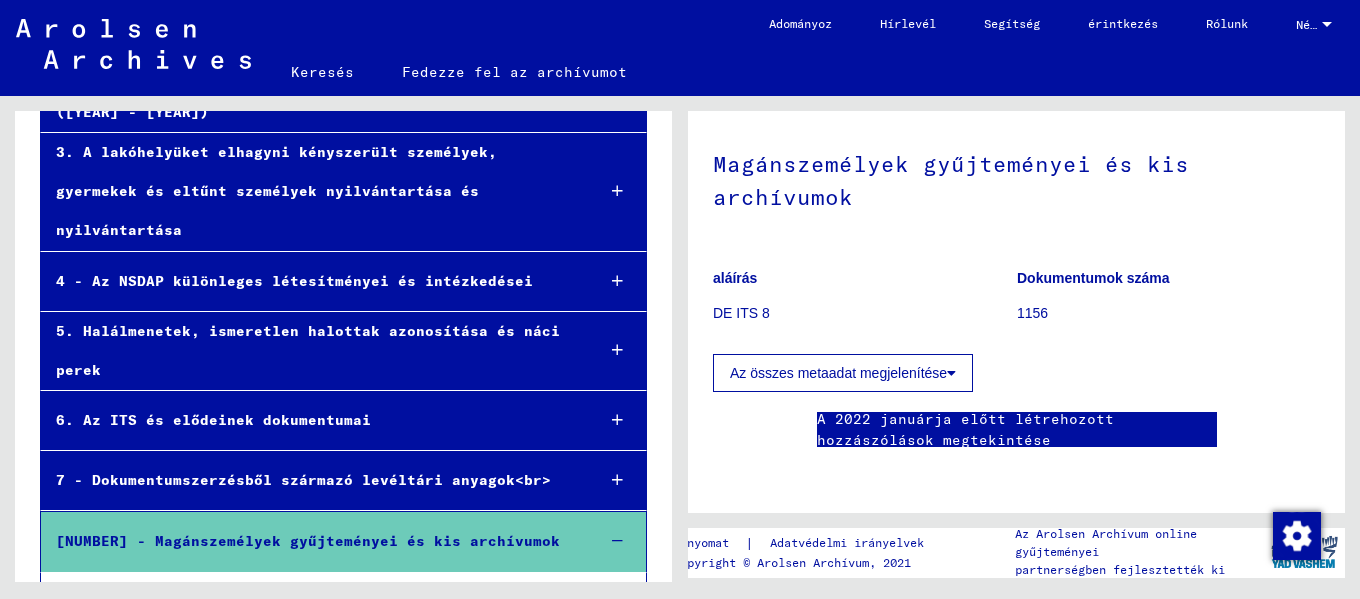 click on "[NUMBER] - Magánszemélyek gyűjteményei és kis archívumok" at bounding box center [308, 541] 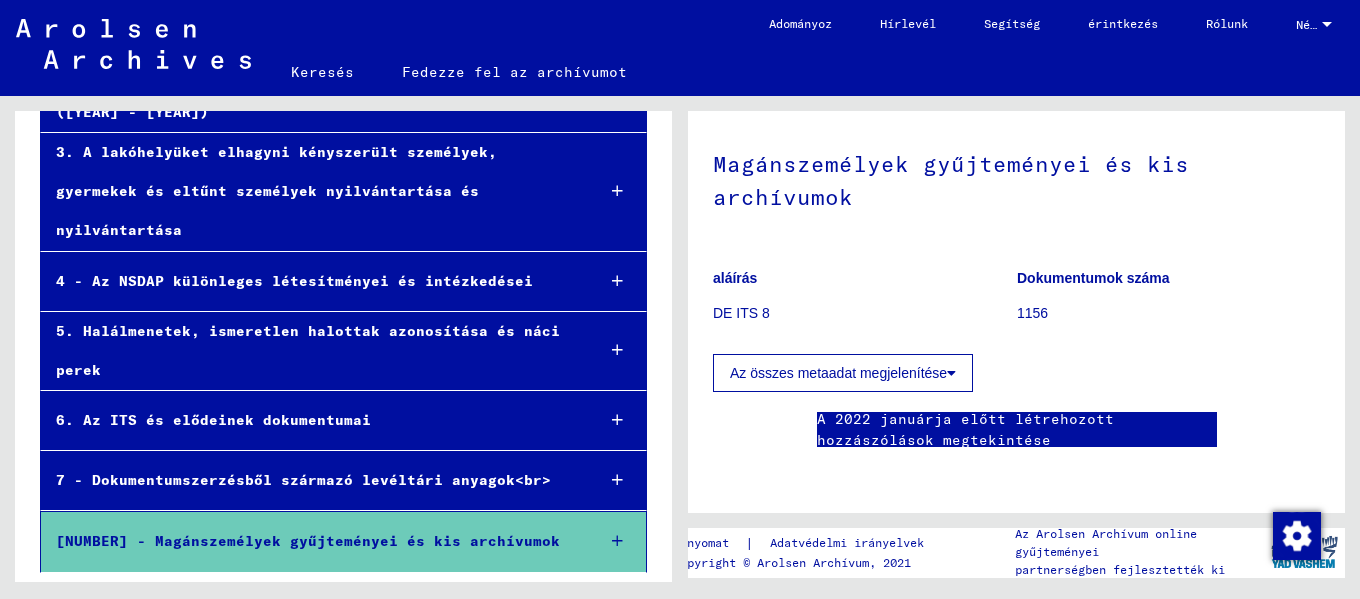 click at bounding box center [617, 541] 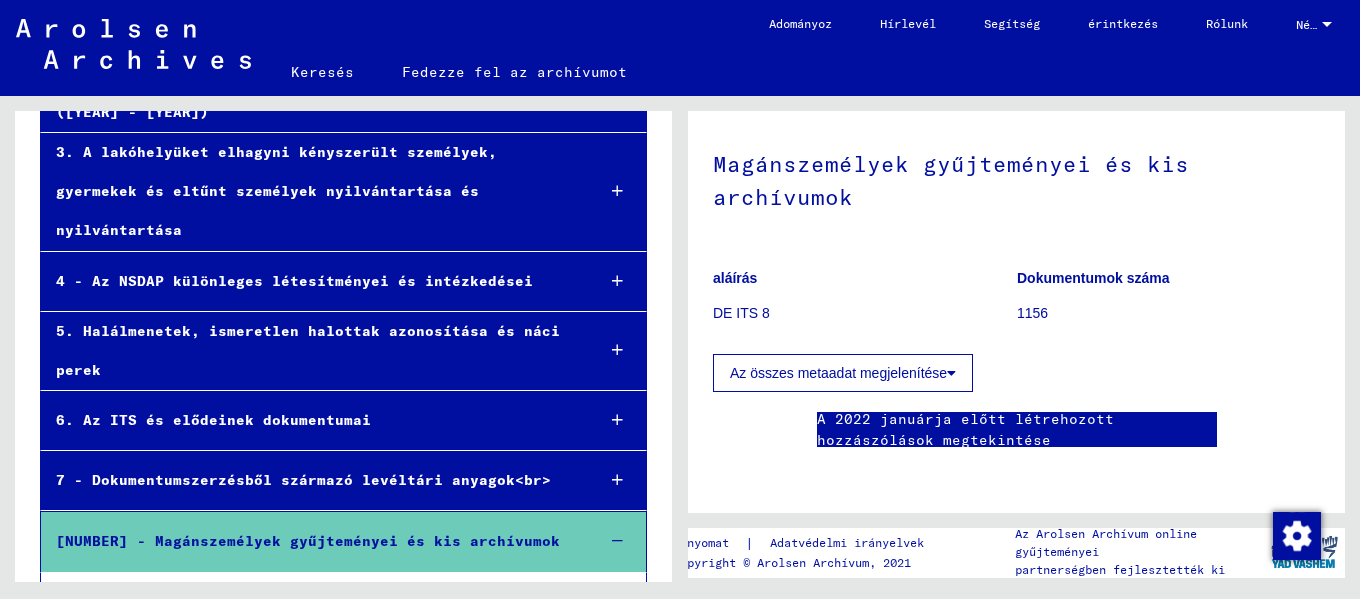 click on "DE ITS 8" at bounding box center [741, 313] 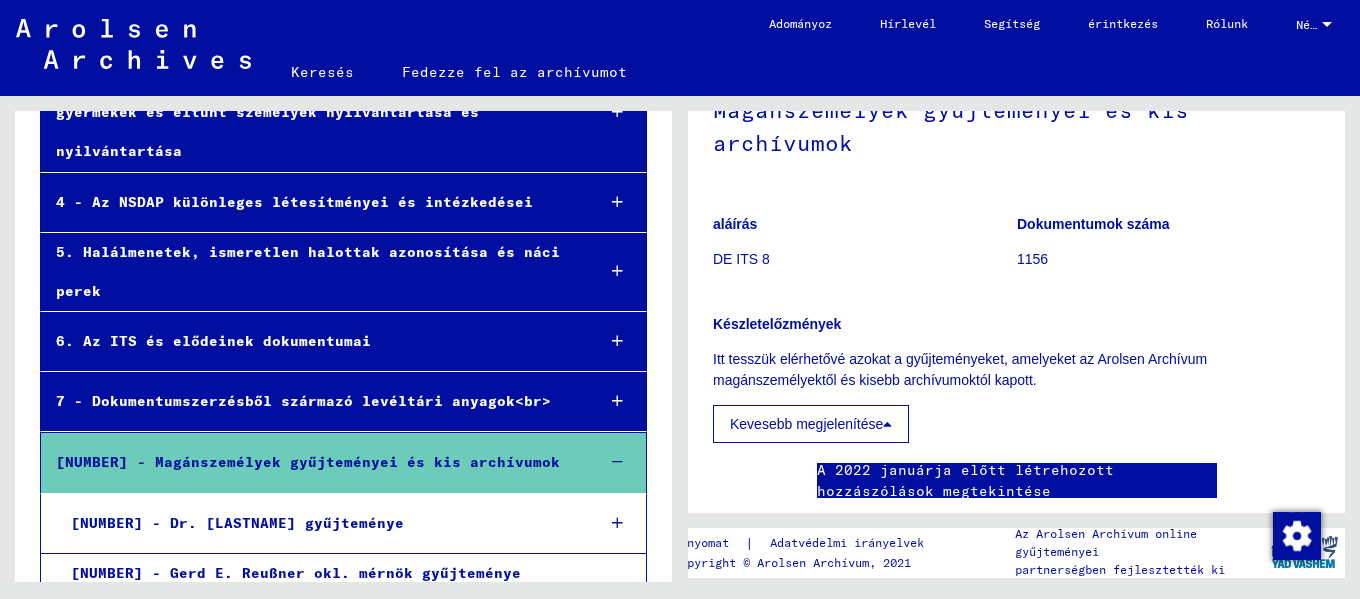 scroll, scrollTop: 507, scrollLeft: 0, axis: vertical 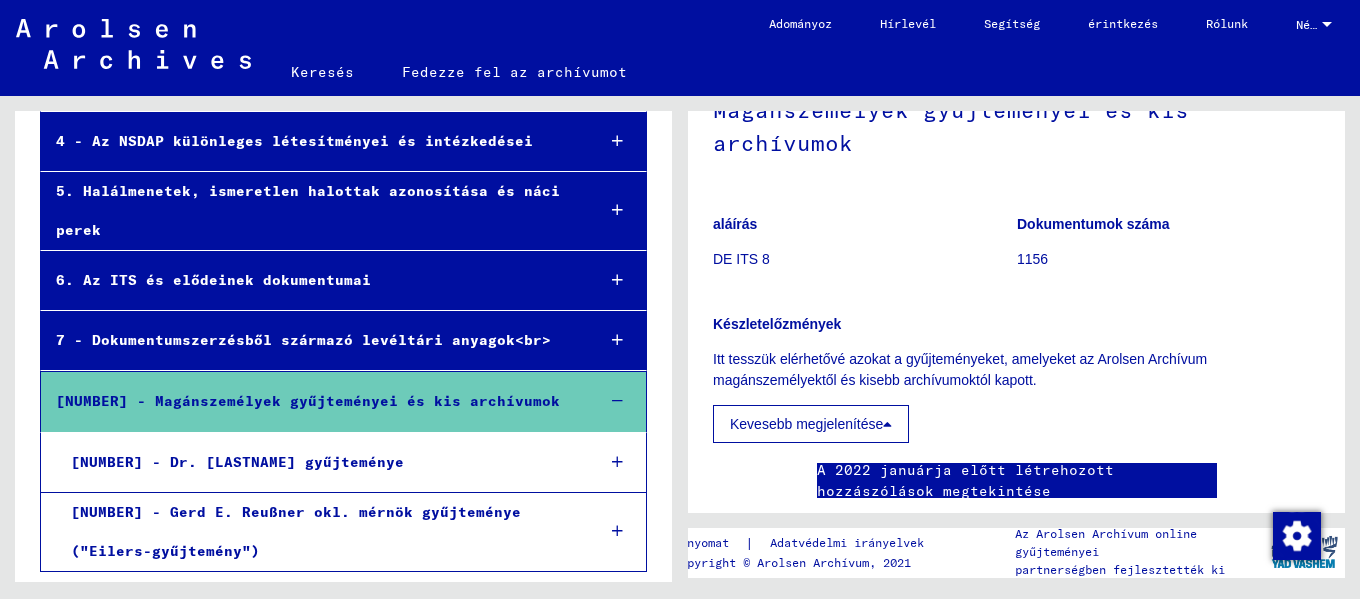 click on "[NUMBER] - Dr. [LASTNAME] gyűjteménye" at bounding box center (237, 462) 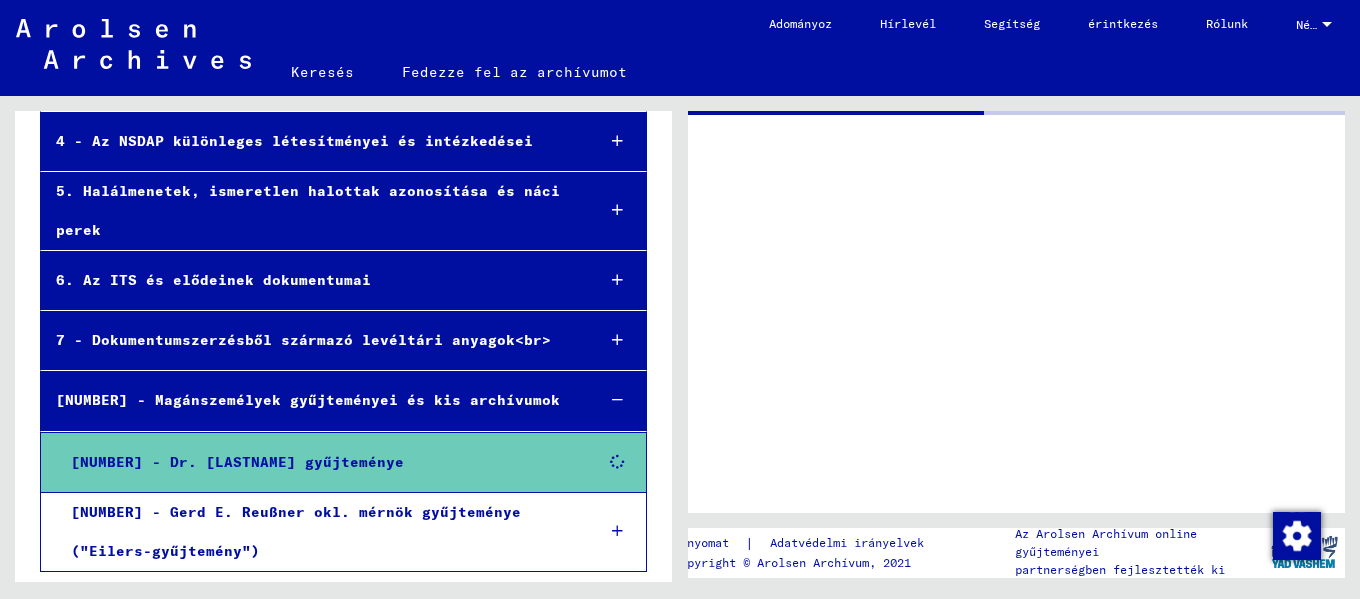 scroll, scrollTop: 0, scrollLeft: 0, axis: both 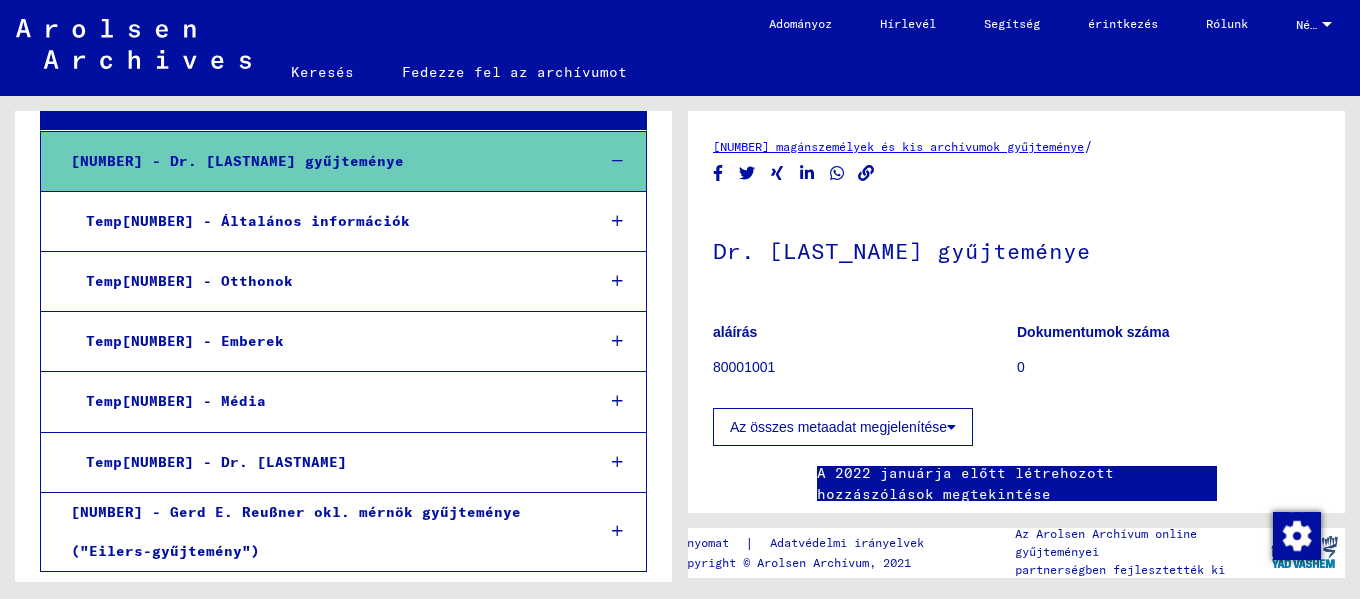 click on "Temp[NUMBER] - Emberek" at bounding box center (325, 341) 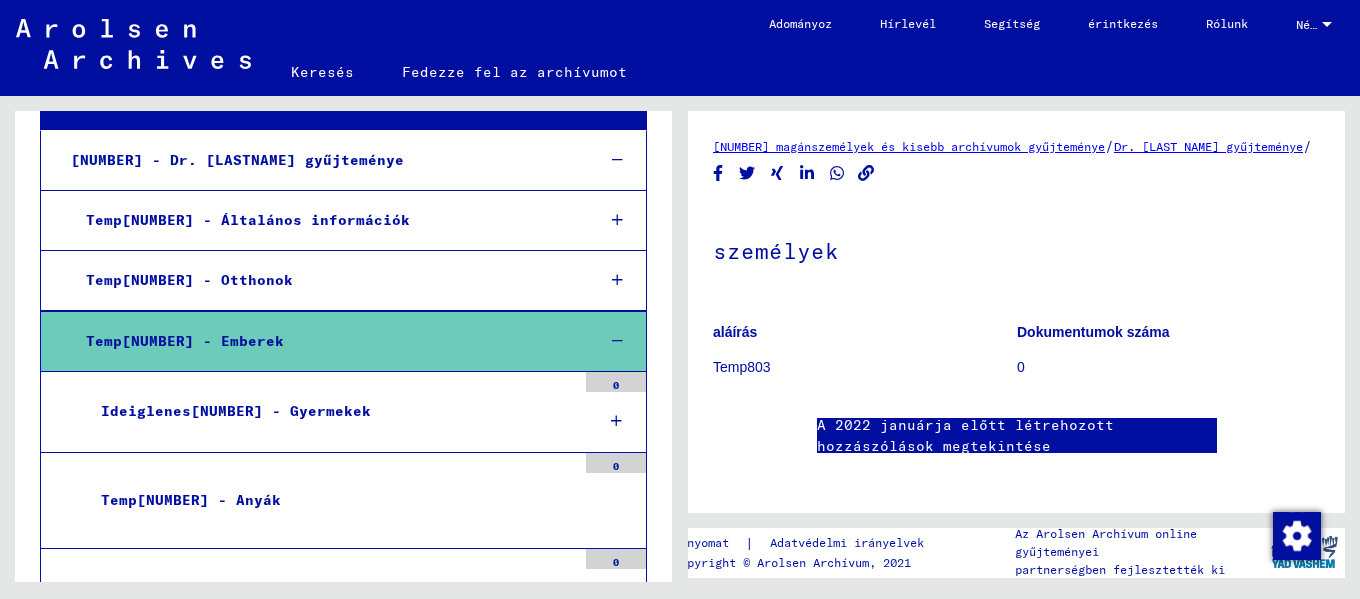 scroll, scrollTop: 1233, scrollLeft: 0, axis: vertical 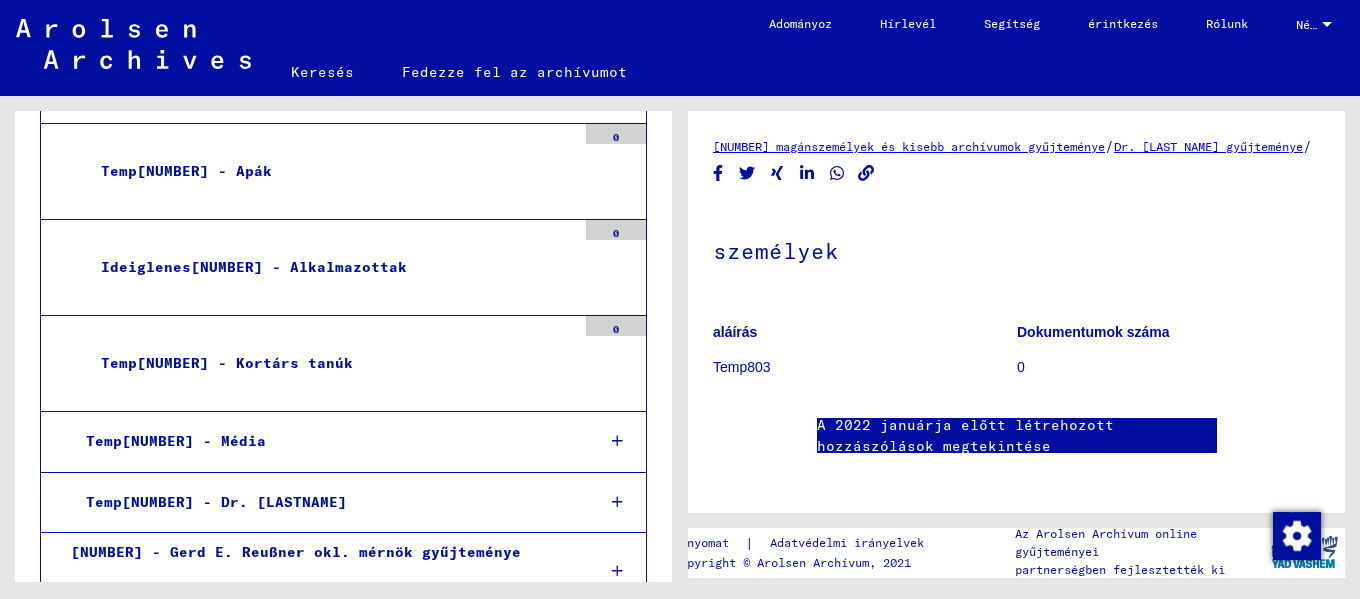 click on "Temp[NUMBER] - Apák" at bounding box center (331, 171) 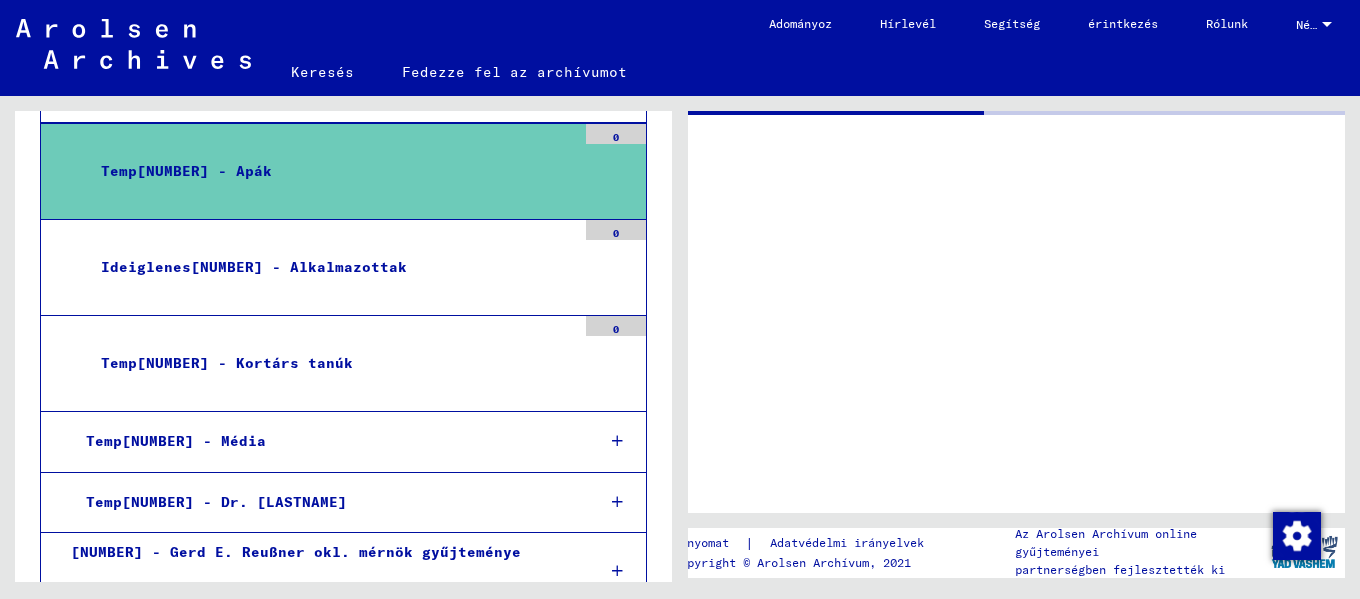 scroll, scrollTop: 1232, scrollLeft: 0, axis: vertical 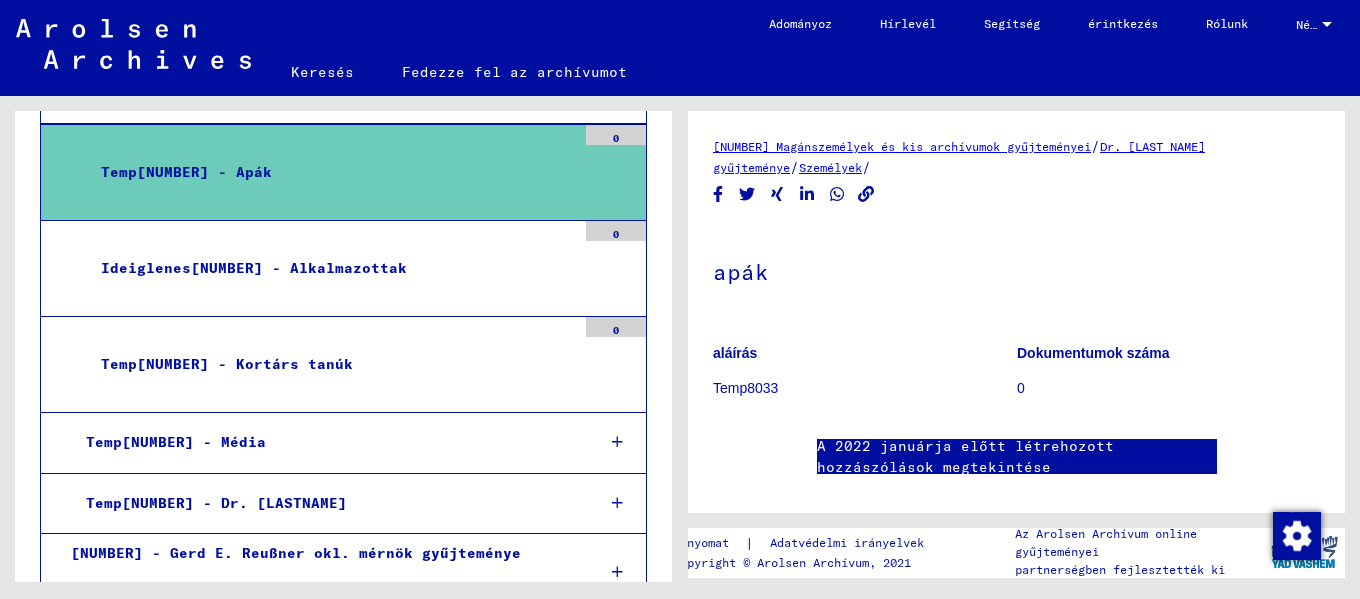 click on "Ideiglenes[NUMBER] - Alkalmazottak" at bounding box center (254, 268) 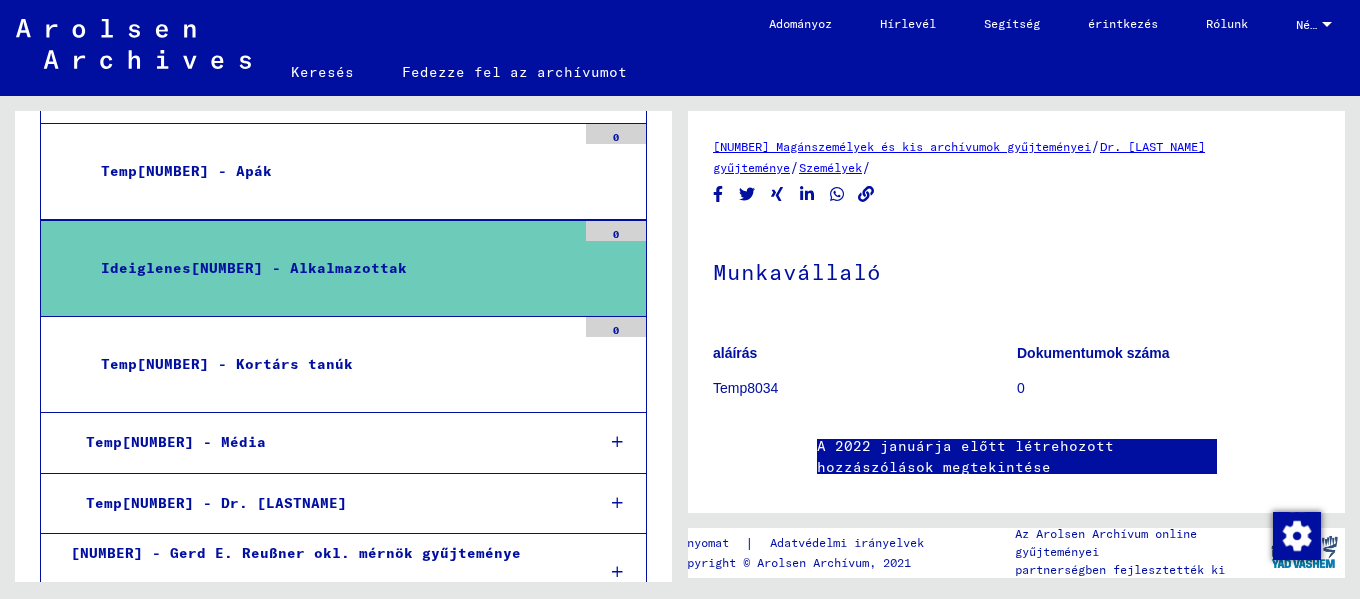 click on "[NUMBER] - Gerd E. Reußner okl. mérnök gyűjteménye ("Eilers-gyűjtemény")" at bounding box center (296, 572) 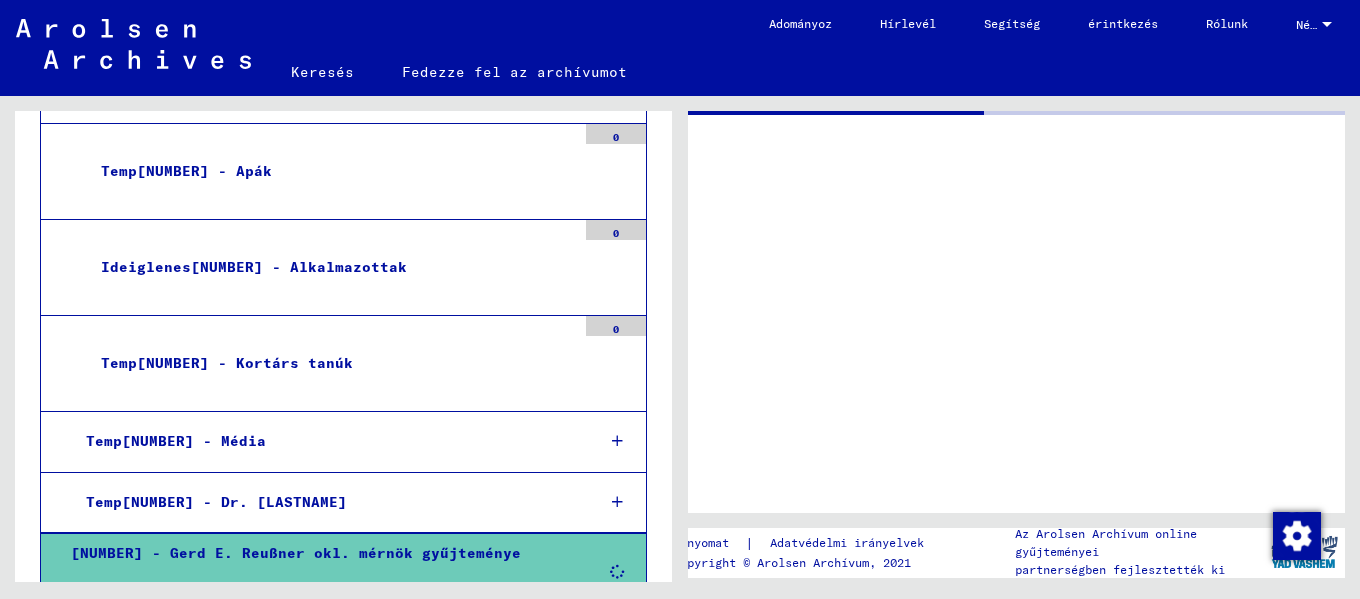 scroll, scrollTop: 1248, scrollLeft: 0, axis: vertical 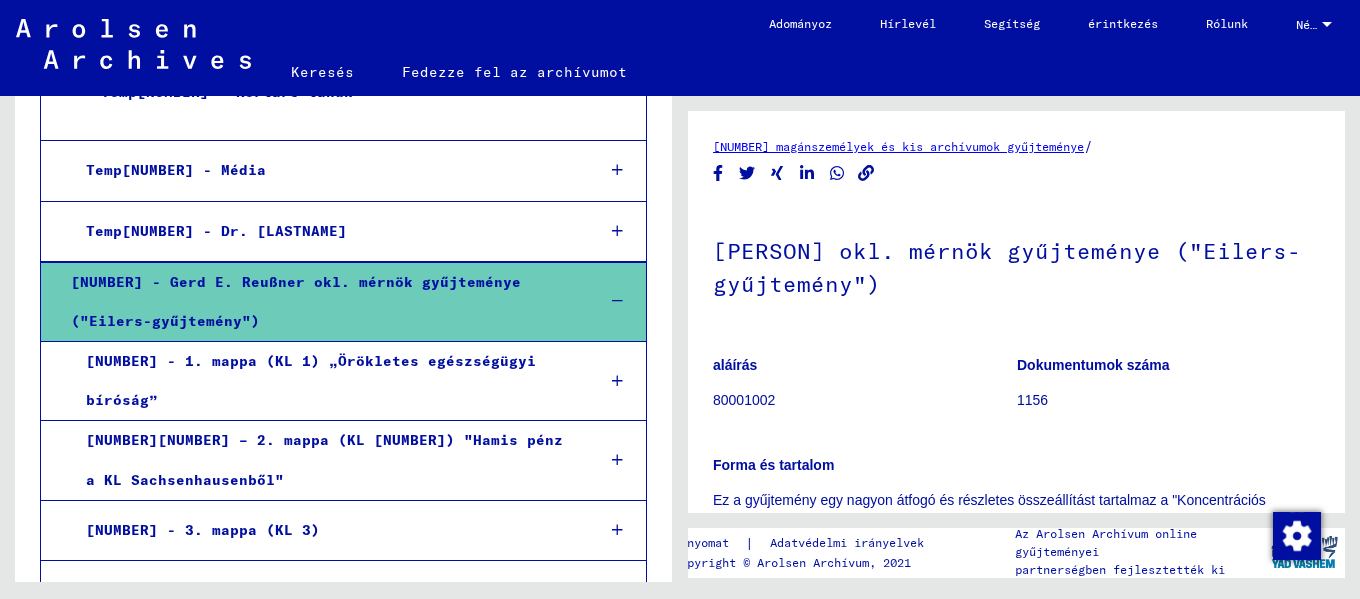 click on "Temp[NUMBER] - Dr. [LASTNAME]" at bounding box center [216, 231] 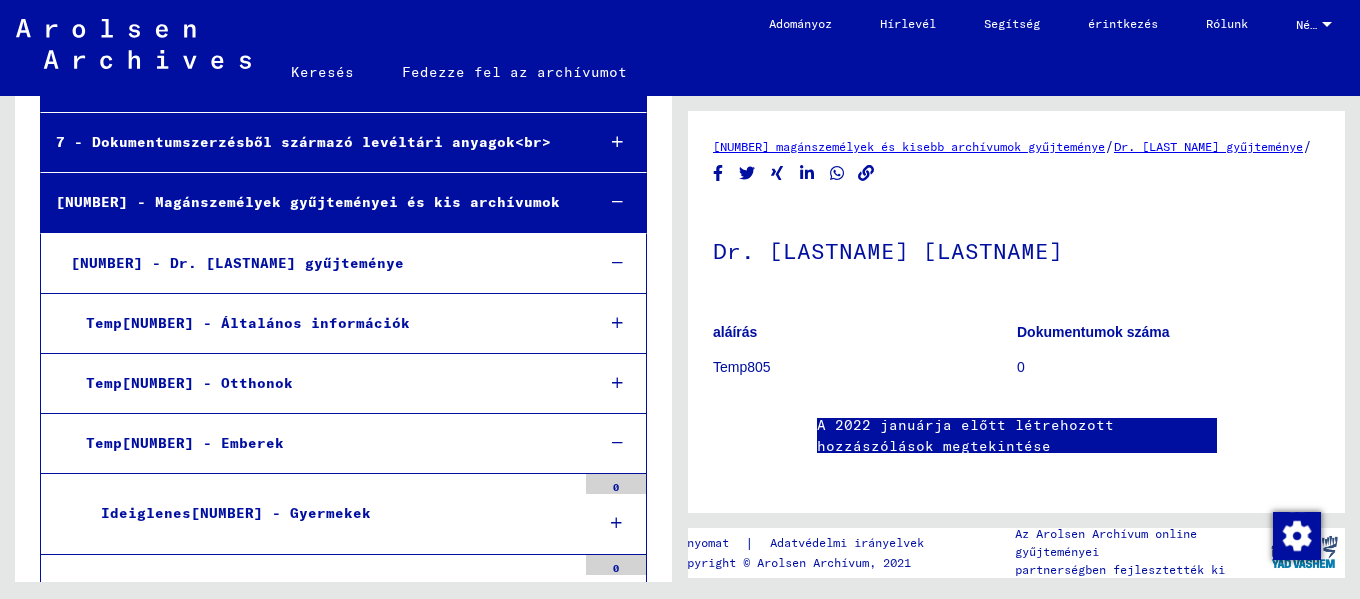 scroll, scrollTop: 688, scrollLeft: 0, axis: vertical 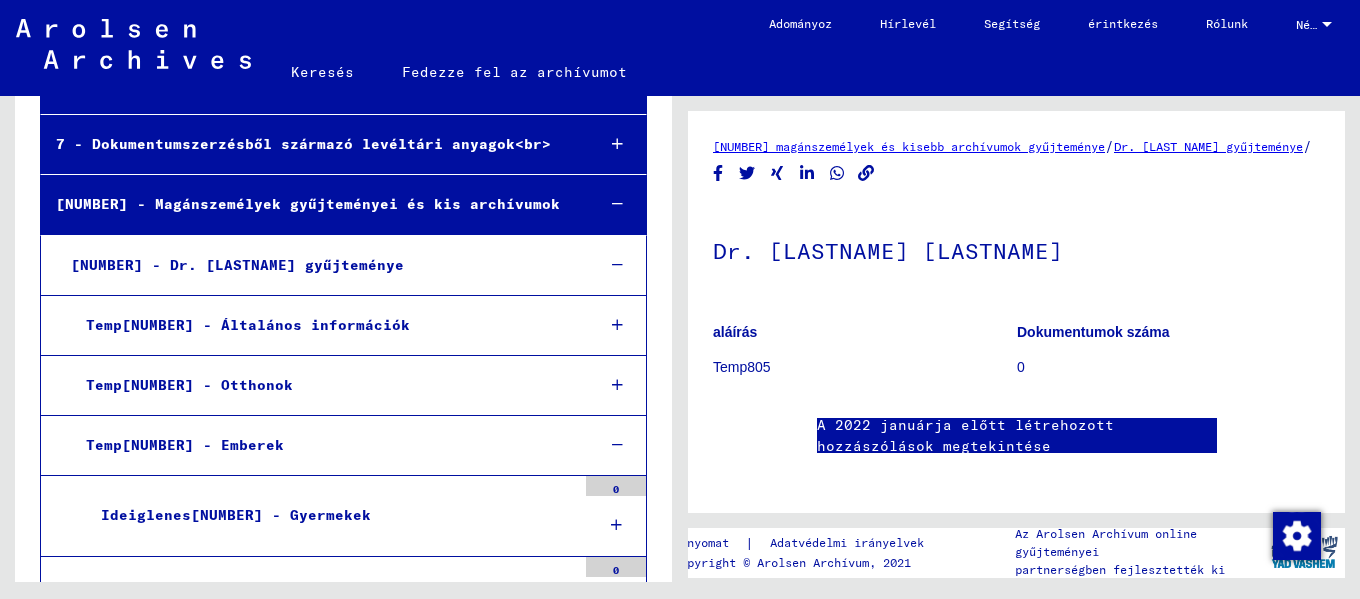 click at bounding box center (617, 325) 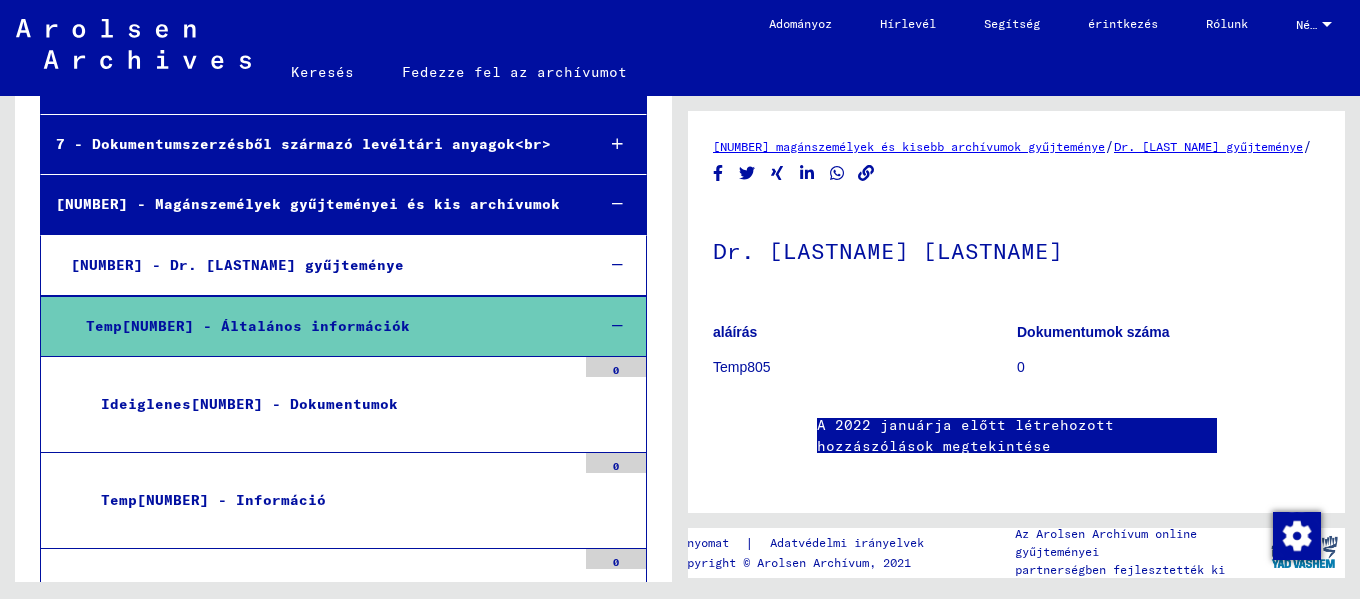 click on "Ideiglenes[NUMBER] - Dokumentumok" at bounding box center [249, 404] 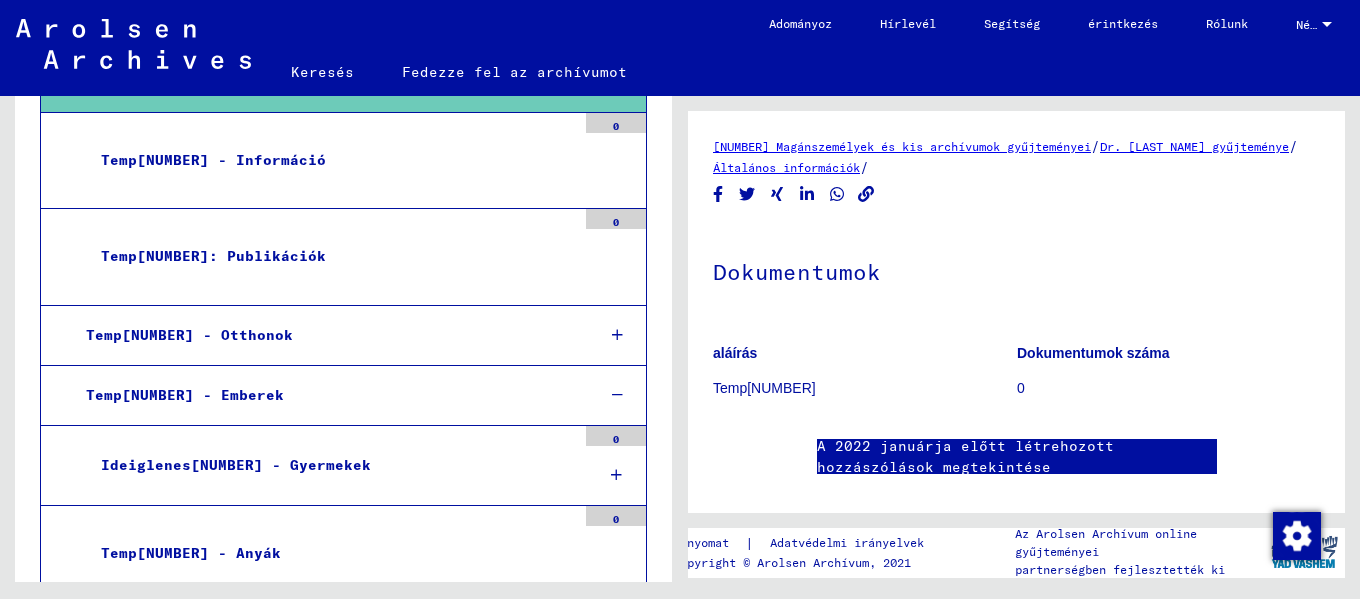 scroll, scrollTop: 1048, scrollLeft: 0, axis: vertical 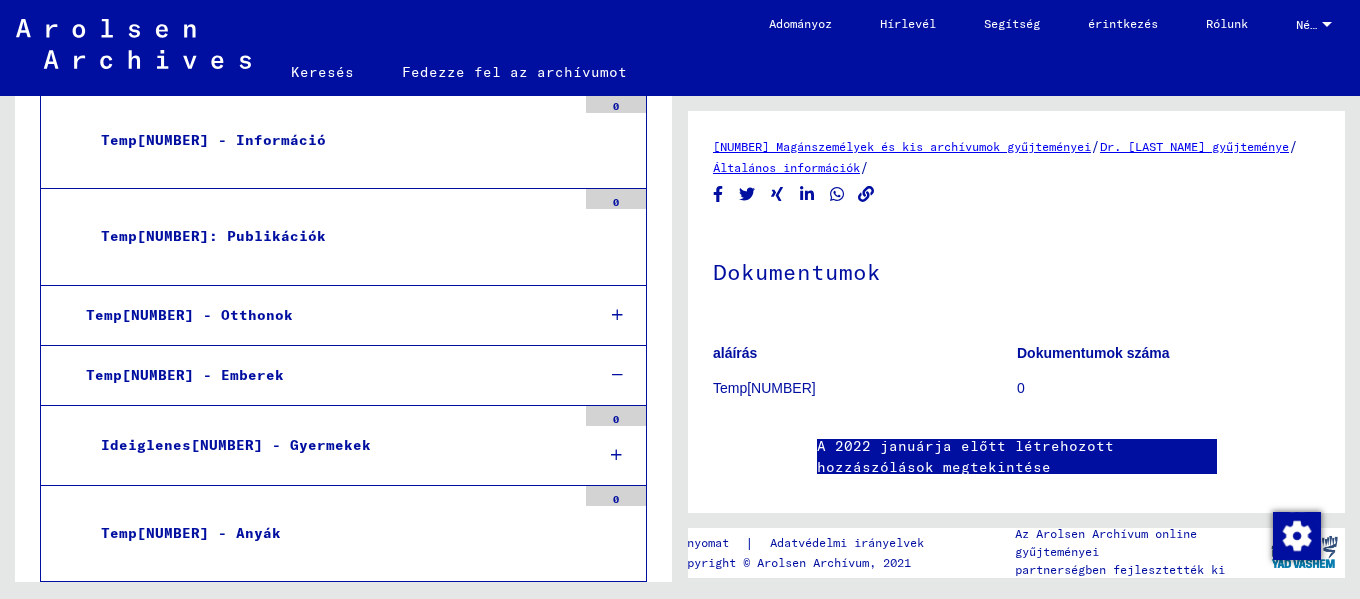 click on "Temp[NUMBER] - Emberek" at bounding box center (185, 375) 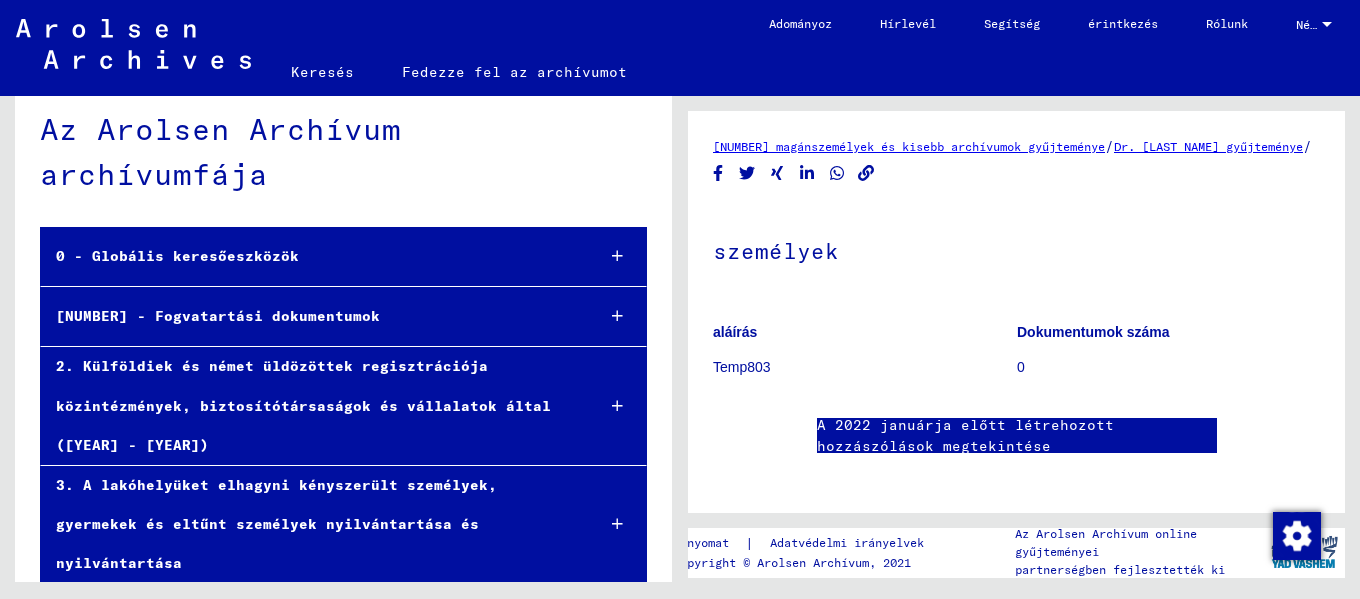 scroll, scrollTop: 0, scrollLeft: 0, axis: both 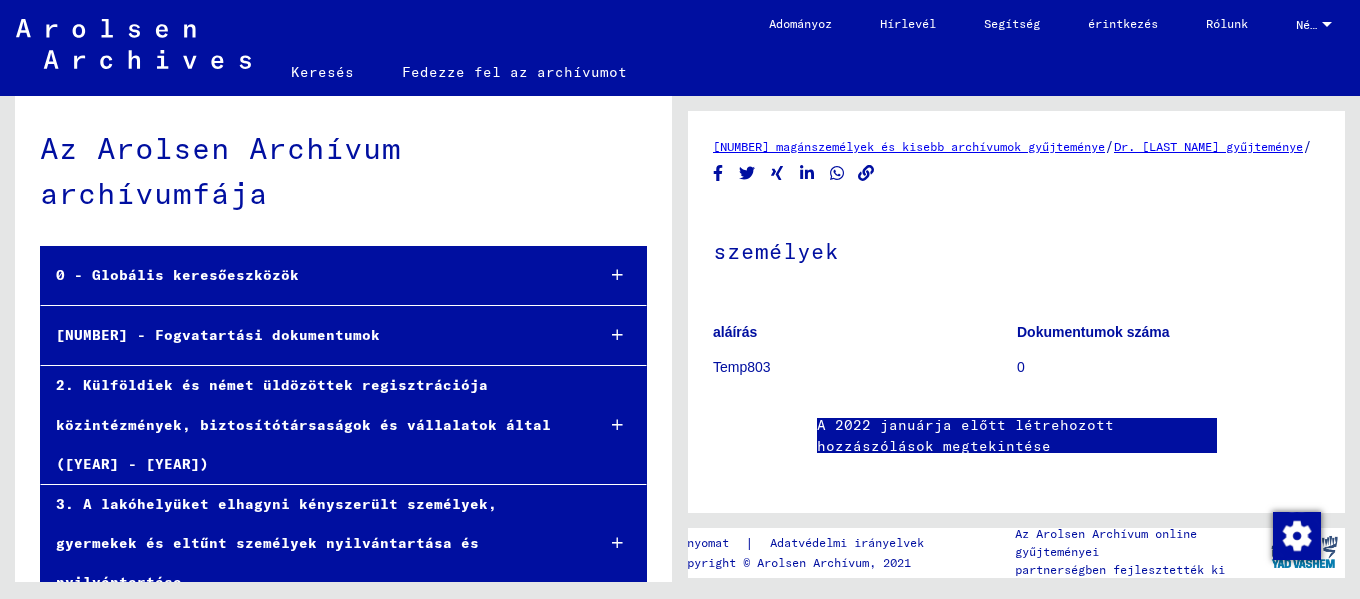 click on "2. Külföldiek és német üldözöttek regisztrációja közintézmények, biztosítótársaságok és vállalatok által ([YEAR] - [YEAR])" at bounding box center (303, 424) 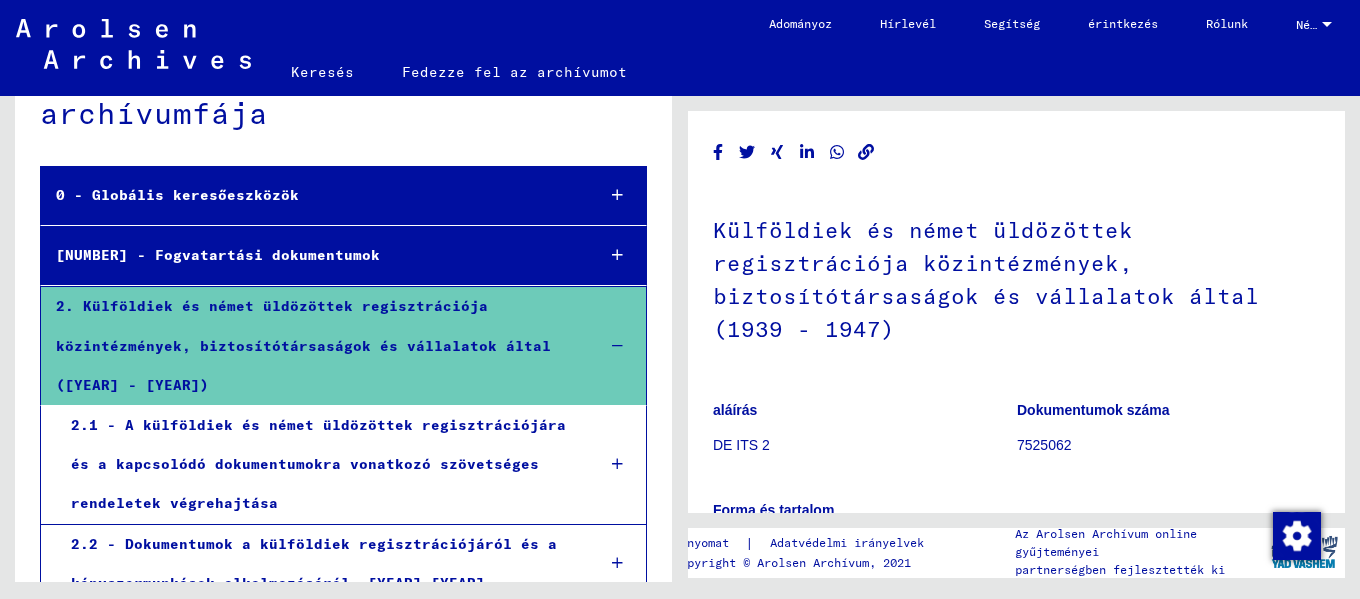 scroll, scrollTop: 120, scrollLeft: 0, axis: vertical 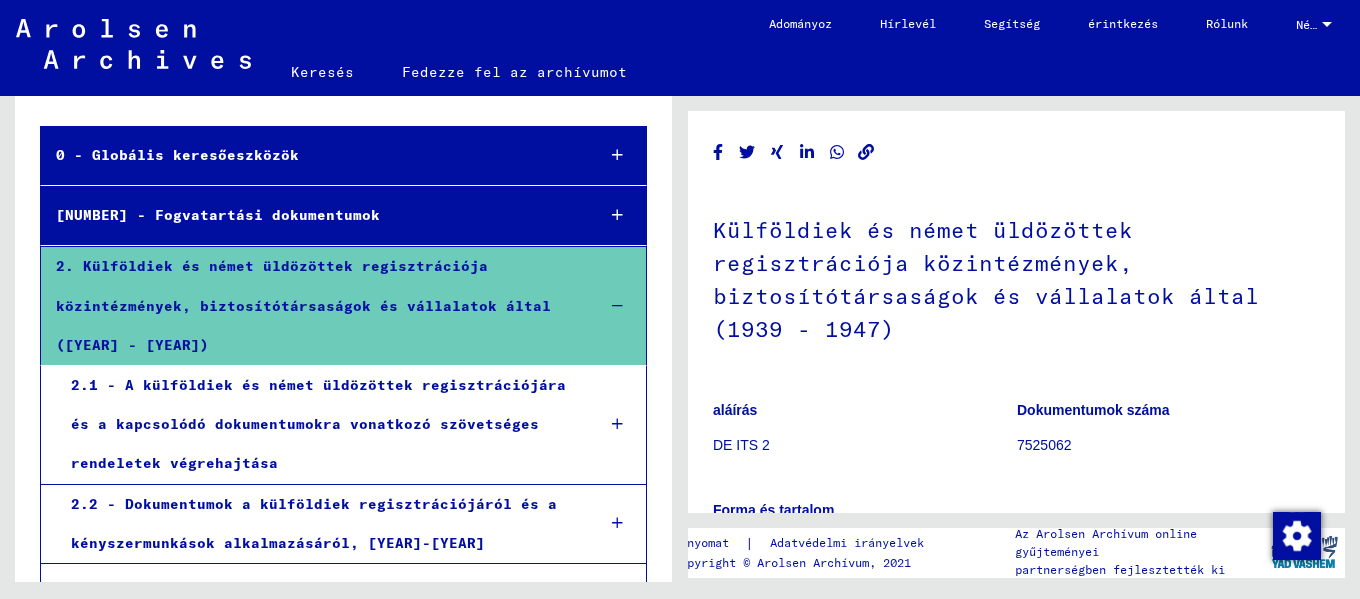 click on "2.1 - A külföldiek és német üldözöttek regisztrációjára és a kapcsolódó dokumentumokra vonatkozó szövetséges rendeletek végrehajtása" at bounding box center (317, 425) 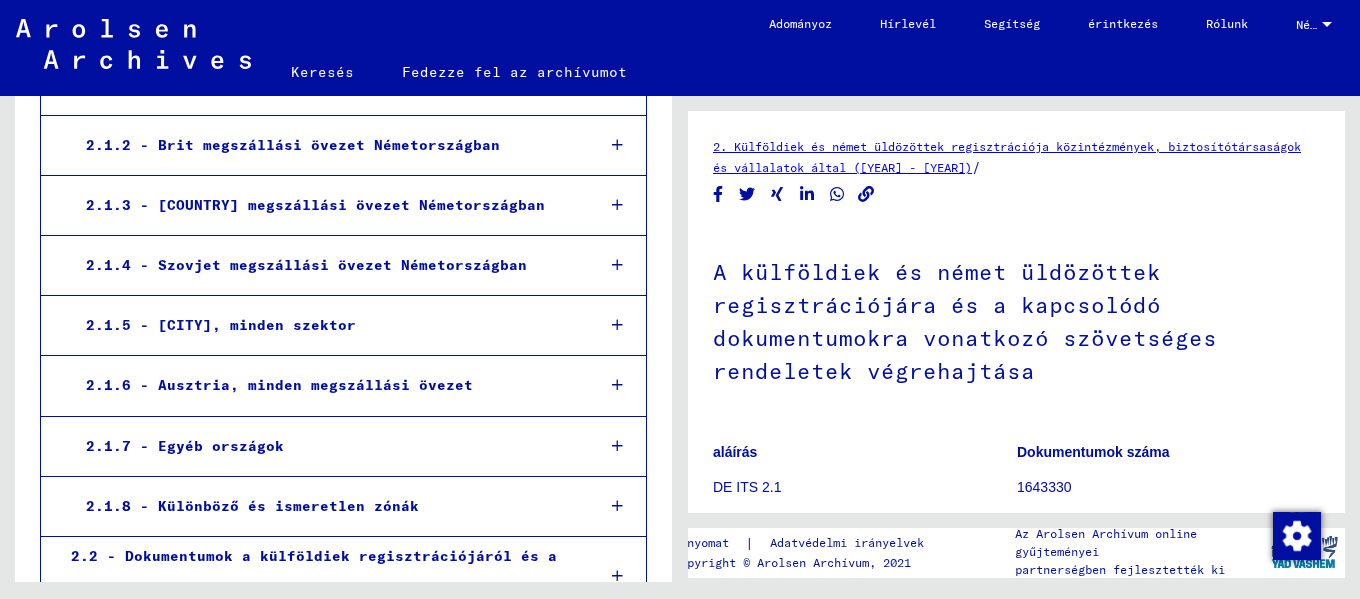 scroll, scrollTop: 560, scrollLeft: 0, axis: vertical 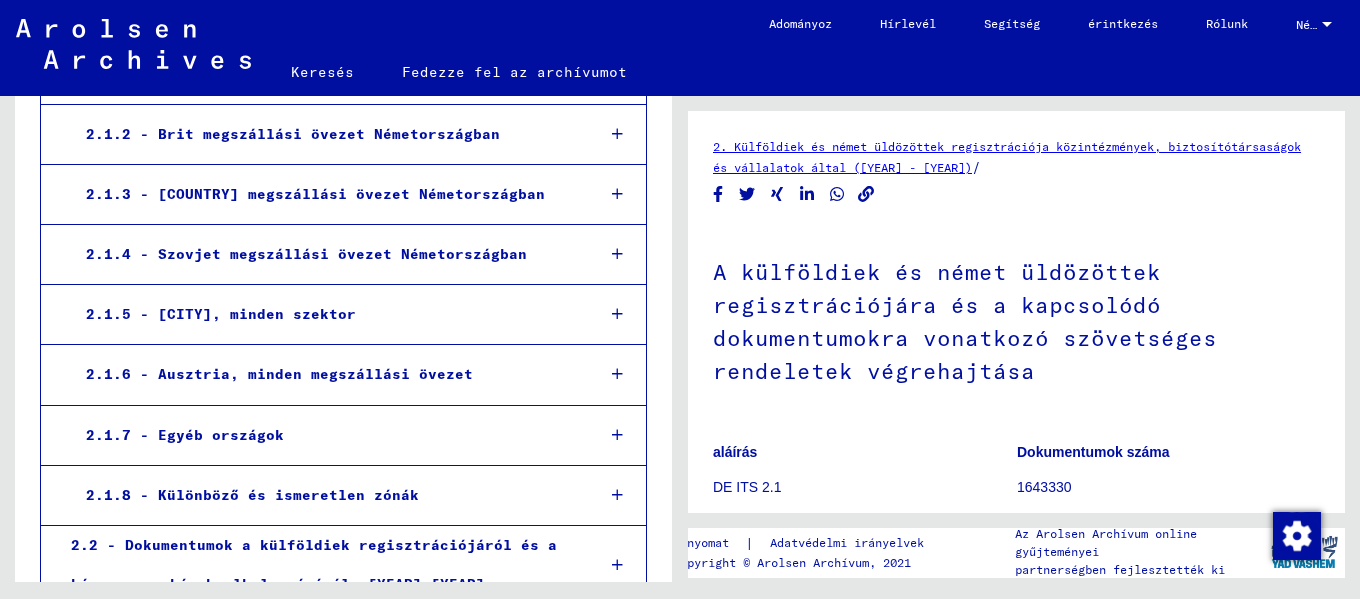 click at bounding box center [617, 435] 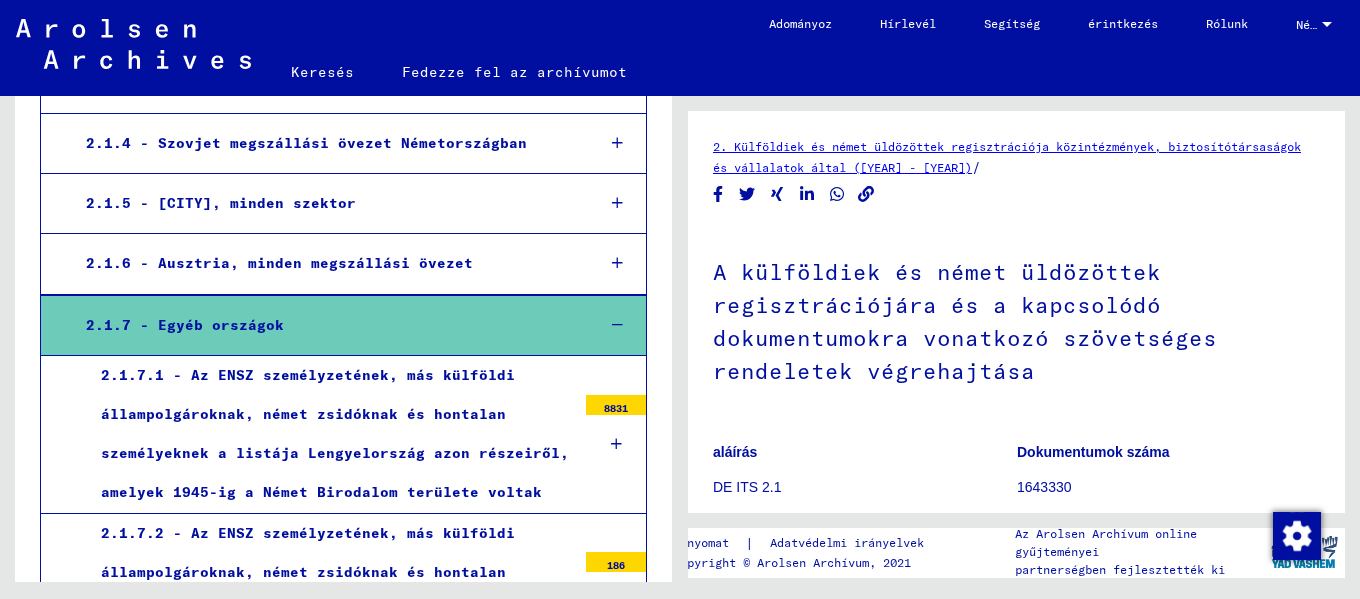 scroll, scrollTop: 652, scrollLeft: 0, axis: vertical 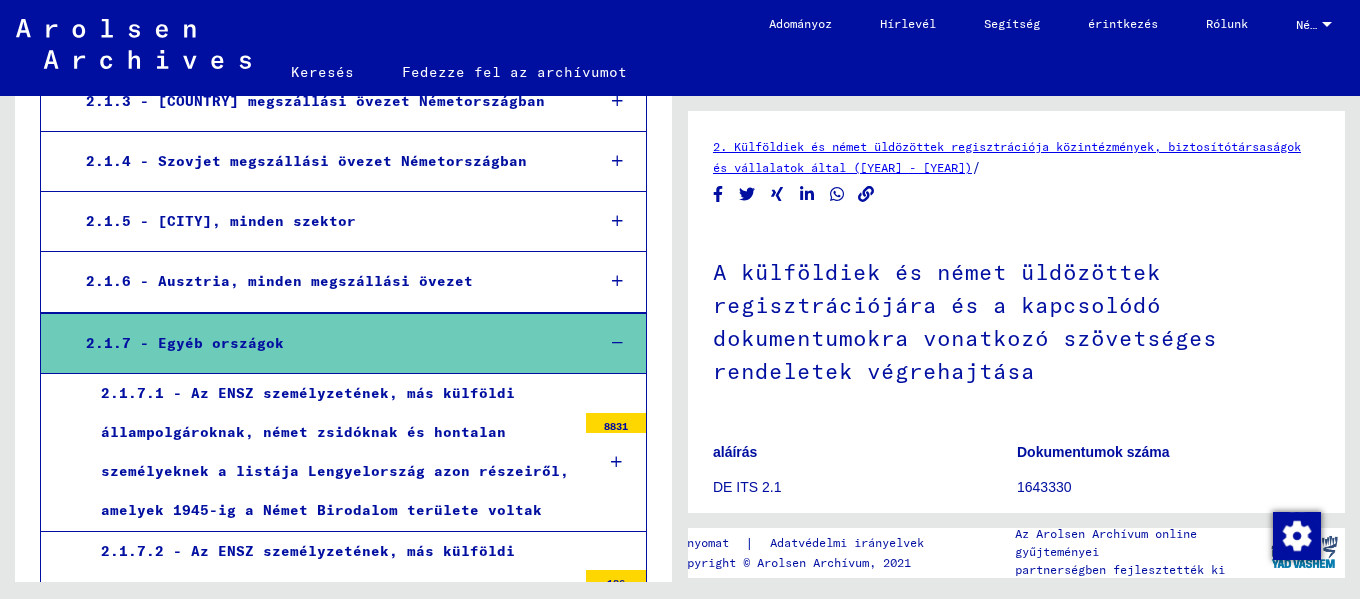 click at bounding box center [617, 343] 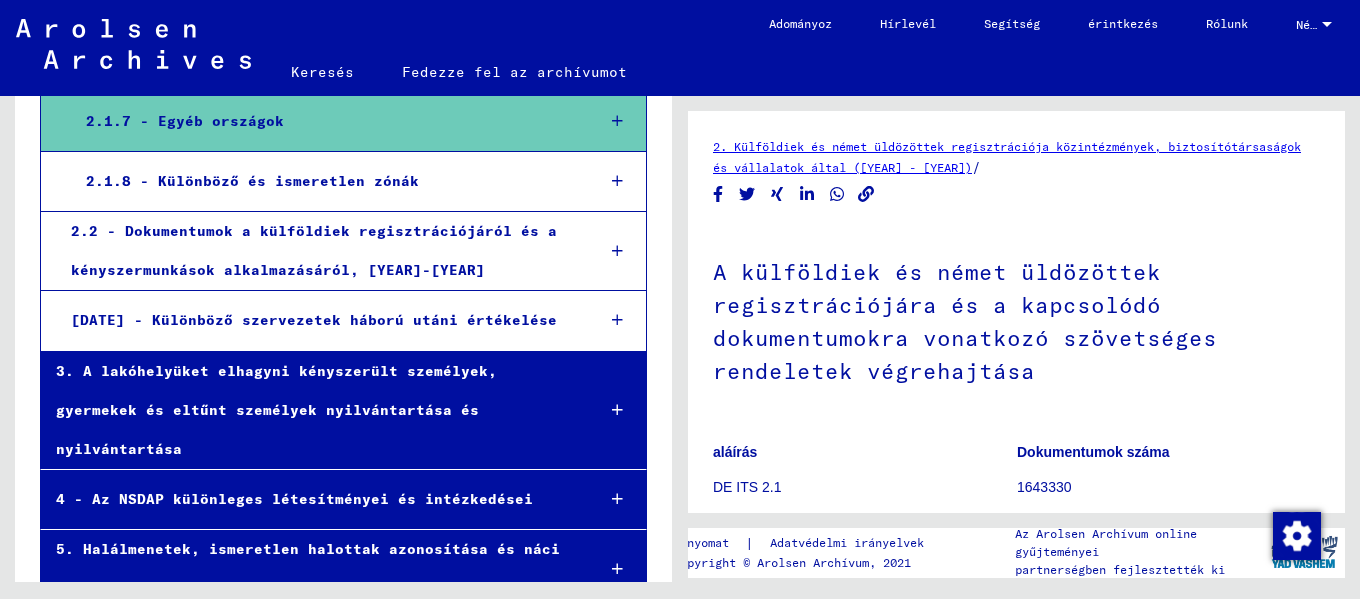 scroll, scrollTop: 892, scrollLeft: 0, axis: vertical 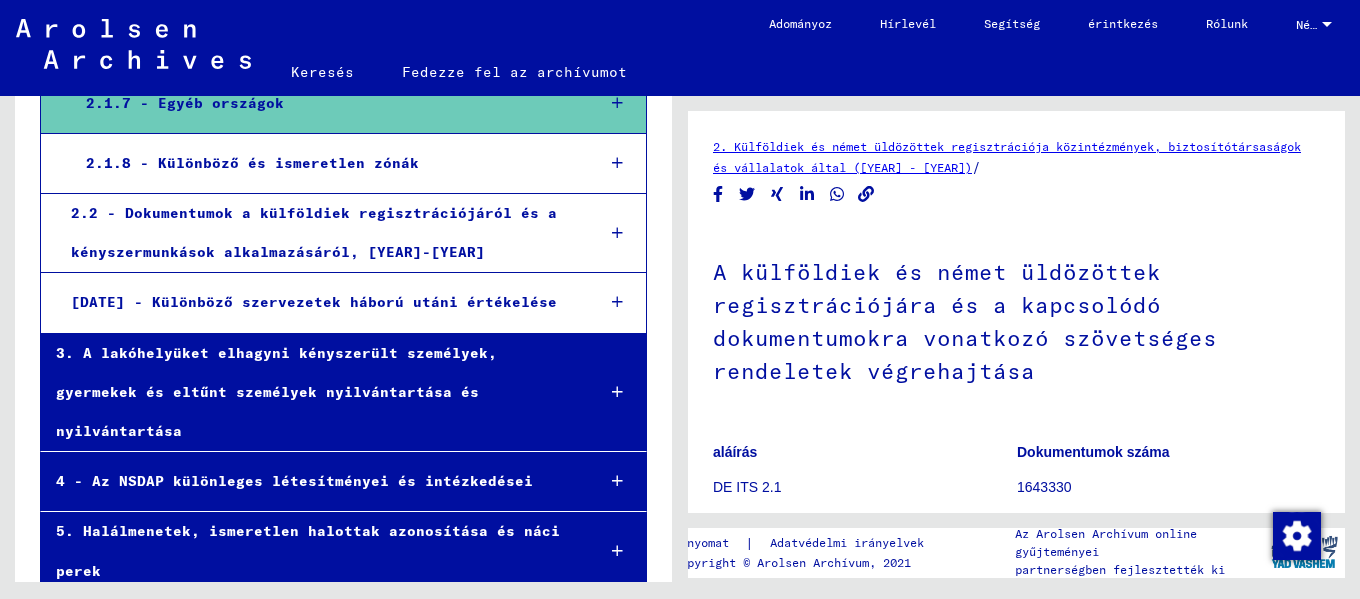 click on "3. A lakóhelyüket elhagyni kényszerült személyek, gyermekek és eltűnt személyek nyilvántartása és nyilvántartása" at bounding box center (276, 392) 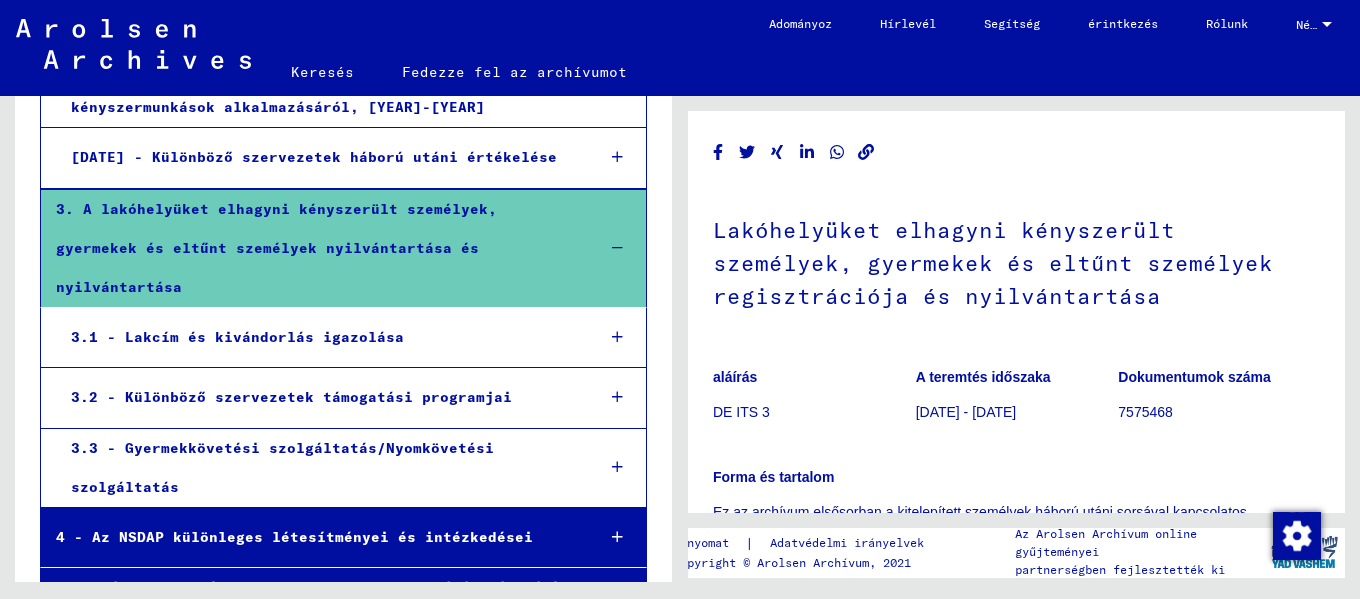 scroll, scrollTop: 996, scrollLeft: 0, axis: vertical 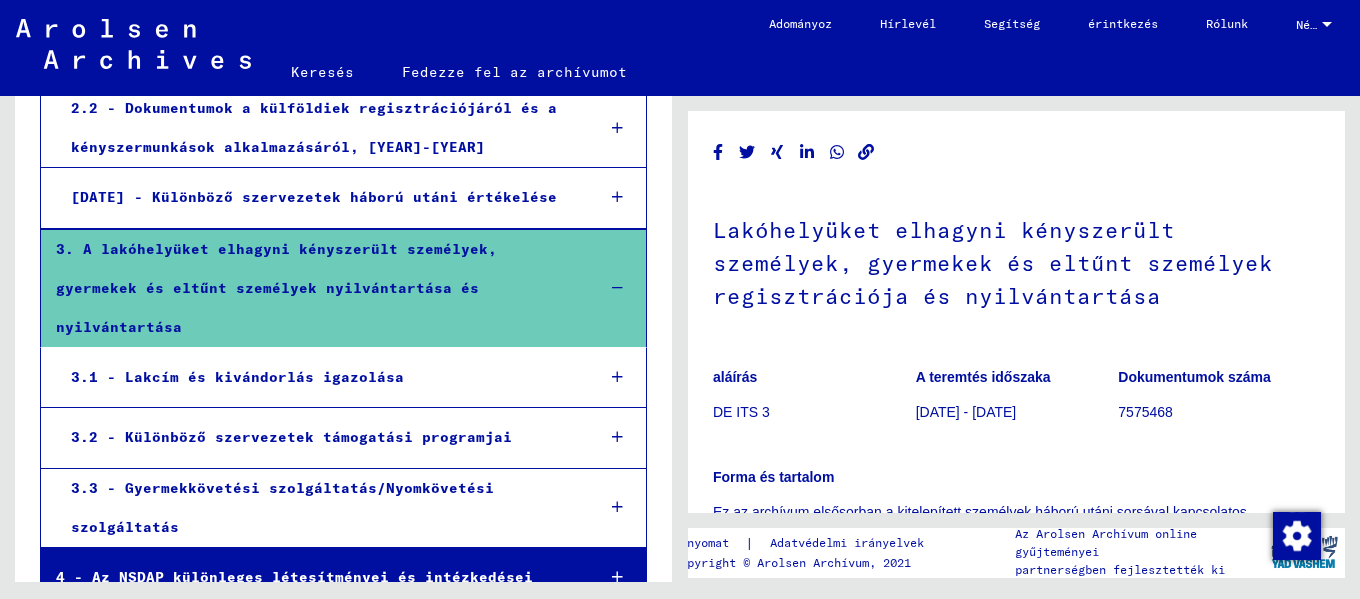 click on "3.3 - Gyermekkövetési szolgáltatás/Nyomkövetési szolgáltatás" at bounding box center [317, 508] 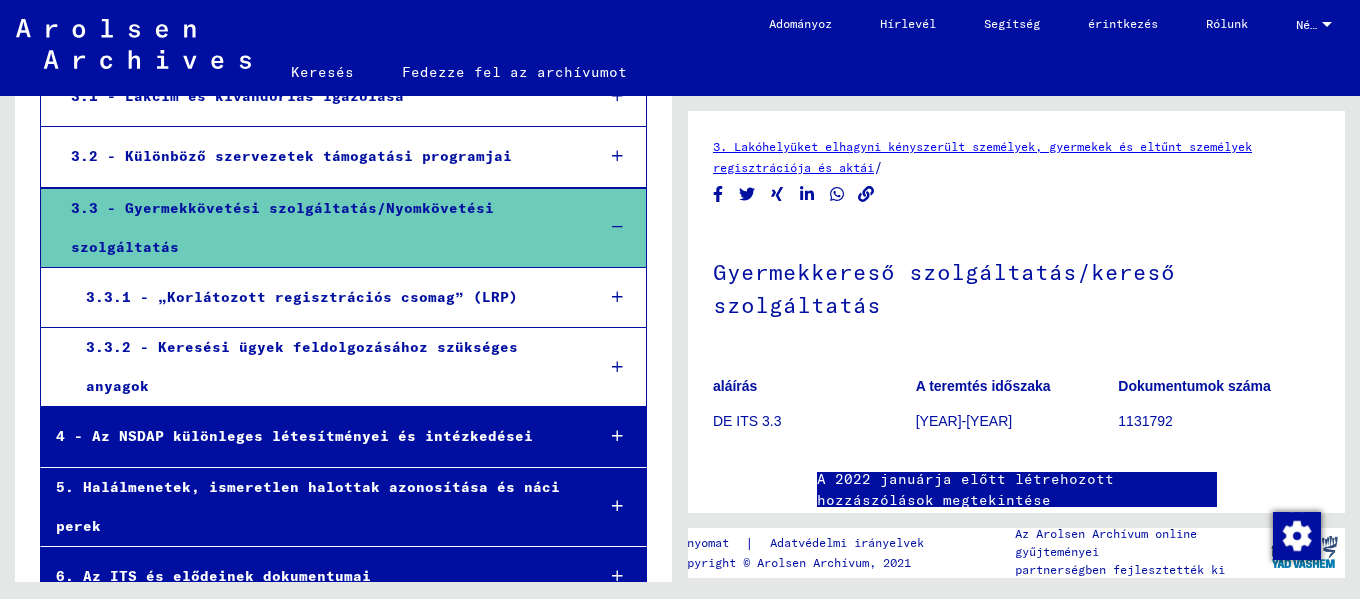 scroll, scrollTop: 1316, scrollLeft: 0, axis: vertical 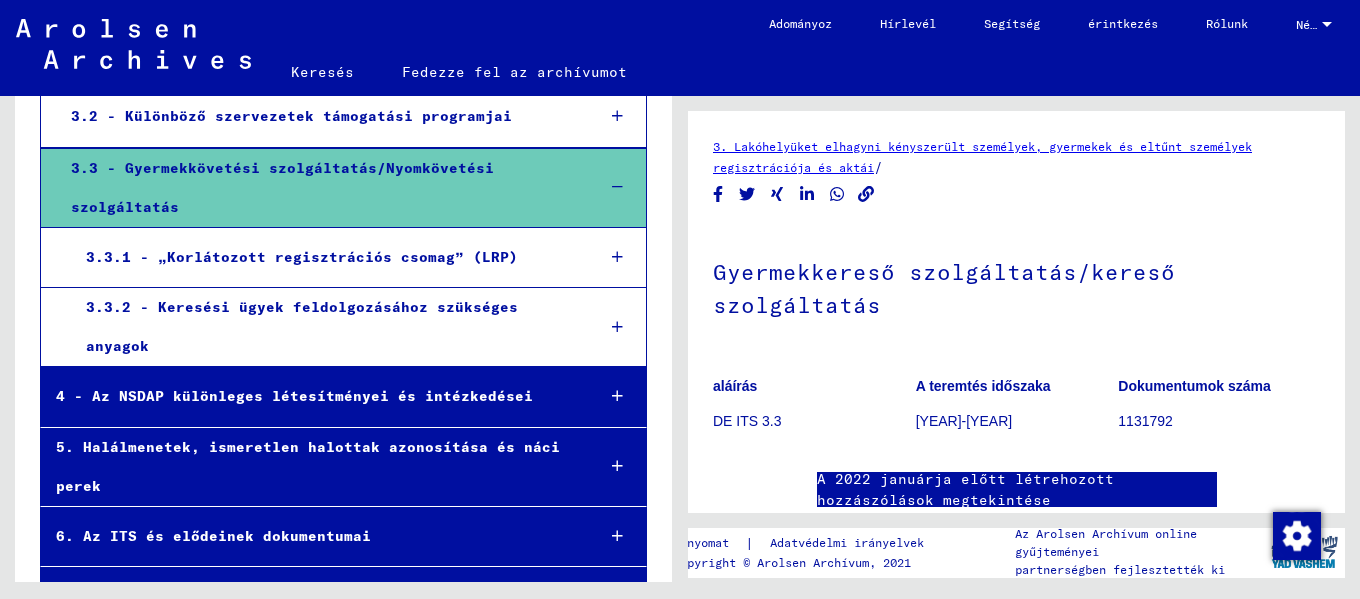 click on "5. Halálmenetek, ismeretlen halottak azonosítása és náci perek" at bounding box center (308, 466) 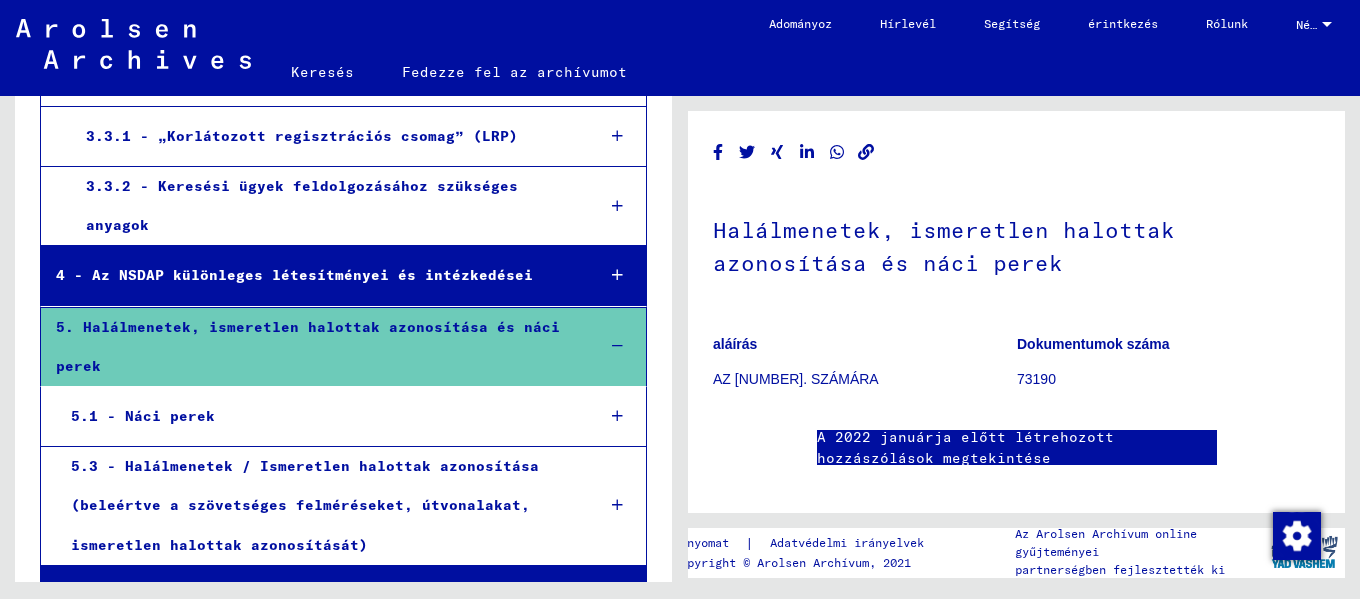 scroll, scrollTop: 1476, scrollLeft: 0, axis: vertical 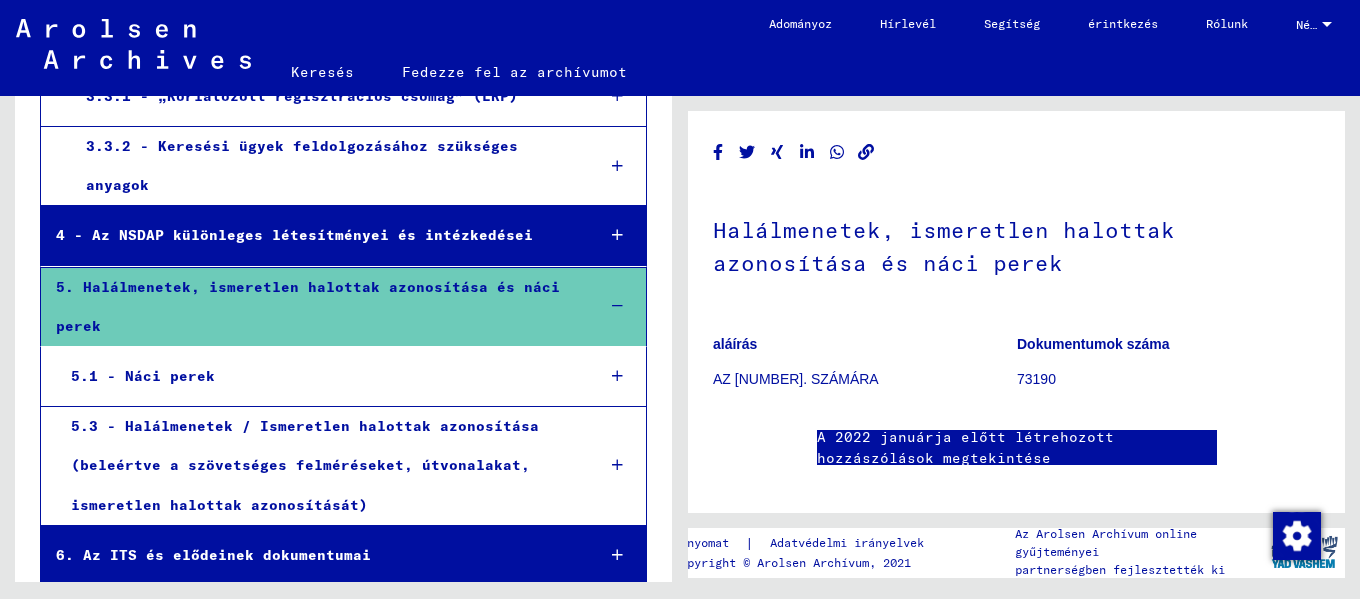 click on "5.3 - Halálmenetek / Ismeretlen halottak azonosítása (beleértve a szövetséges felméréseket, útvonalakat, ismeretlen halottak azonosítását)" at bounding box center (305, 465) 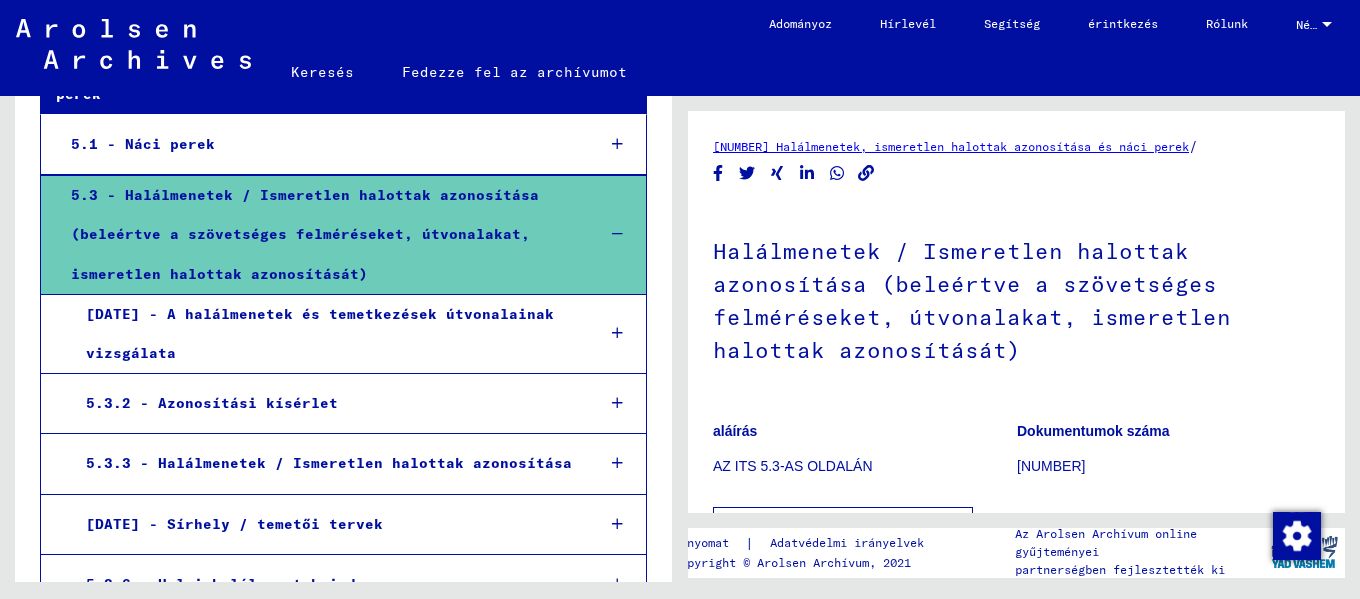 scroll, scrollTop: 1716, scrollLeft: 0, axis: vertical 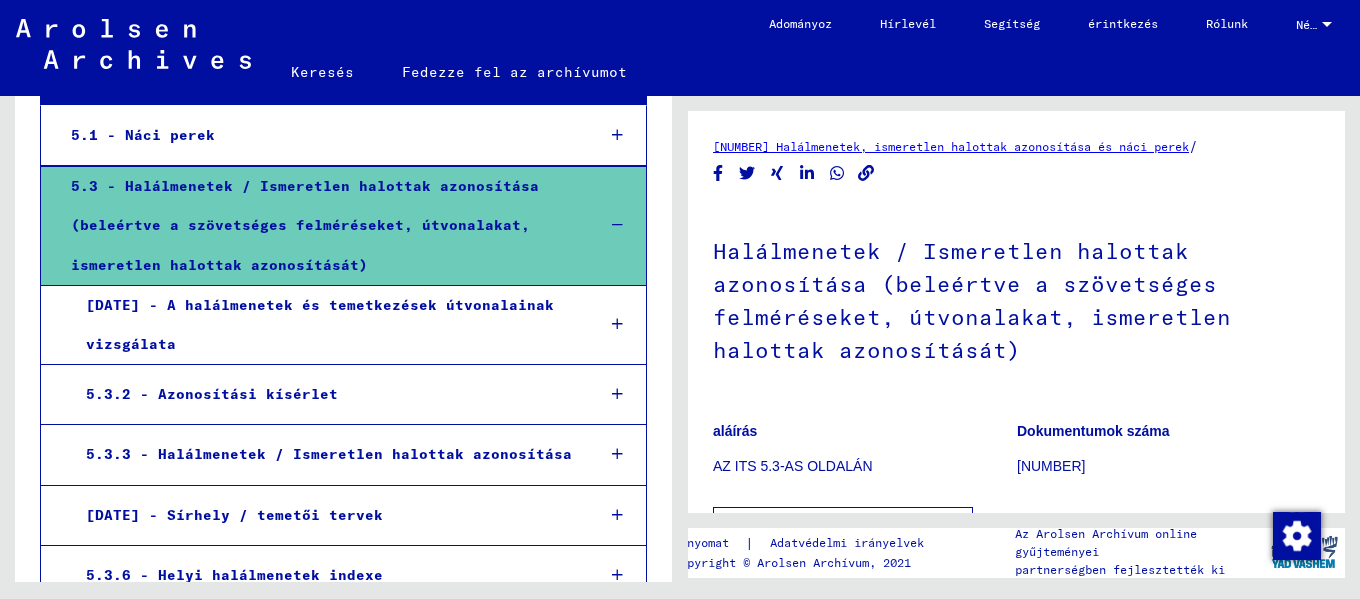 click on "5.3.3 - Halálmenetek / Ismeretlen halottak azonosítása" at bounding box center [329, 454] 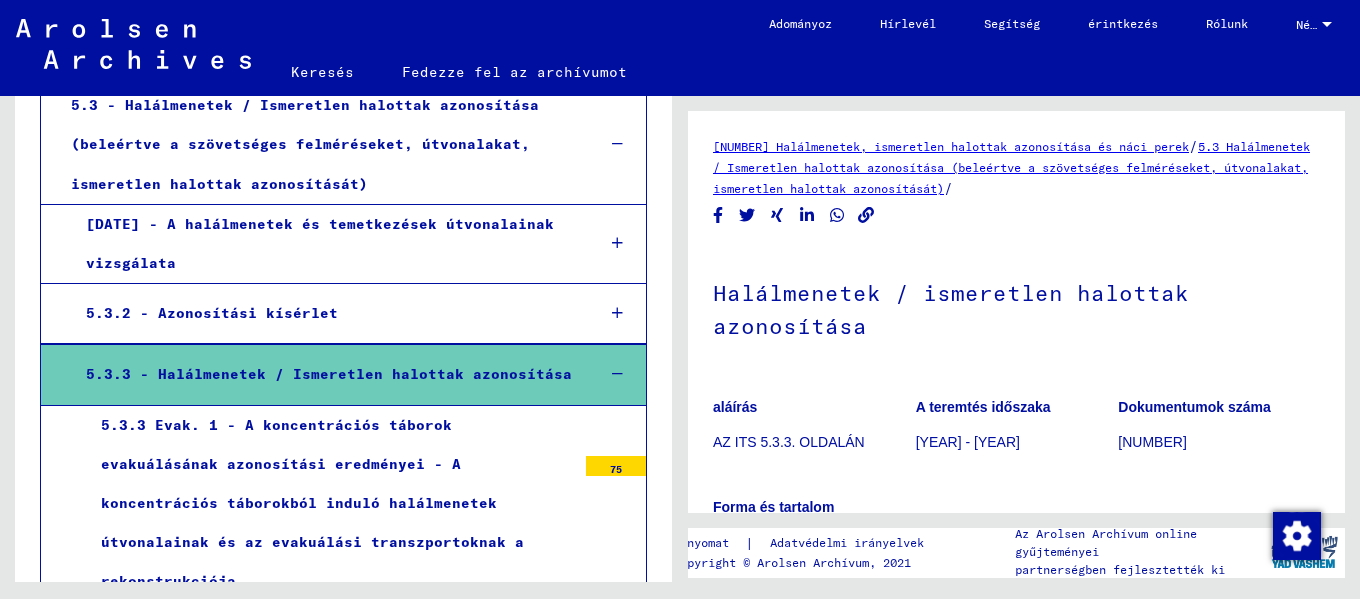 scroll, scrollTop: 1836, scrollLeft: 0, axis: vertical 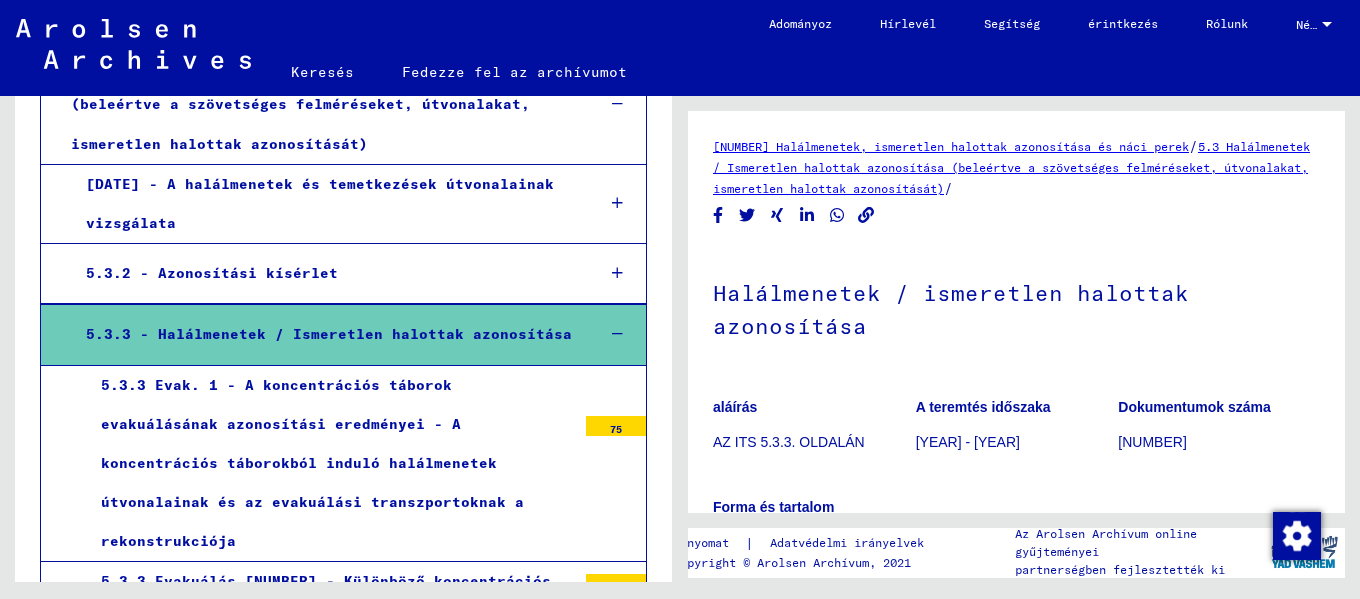 click on "5.3.3 Evak. 1 - A koncentrációs táborok evakuálásának azonosítási eredményei - A koncentrációs táborokból induló halálmenetek útvonalainak és az evakuálási transzportoknak a rekonstrukciója" at bounding box center [312, 463] 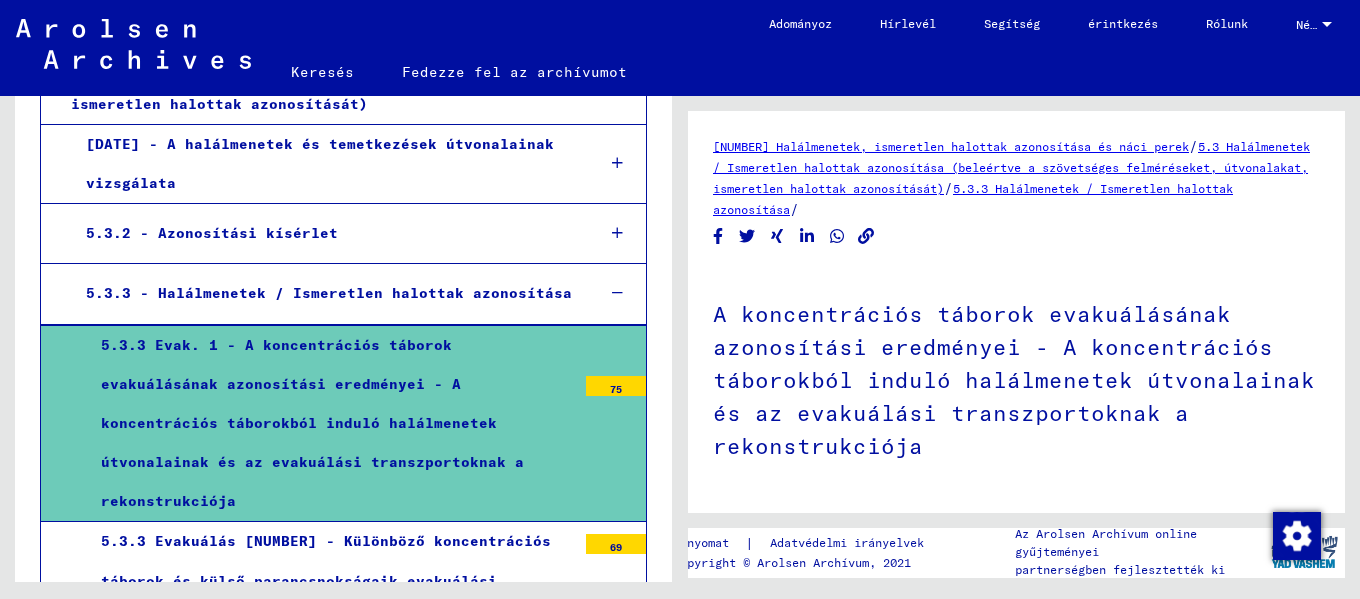 scroll, scrollTop: 1916, scrollLeft: 0, axis: vertical 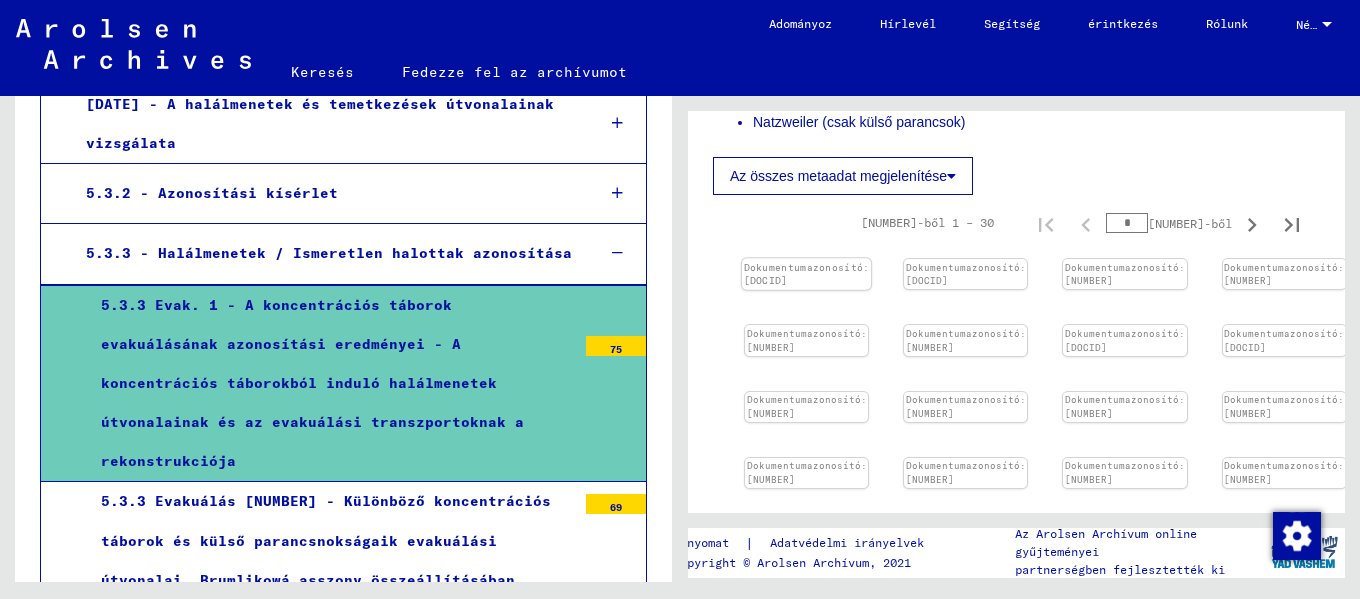 click at bounding box center (806, 258) 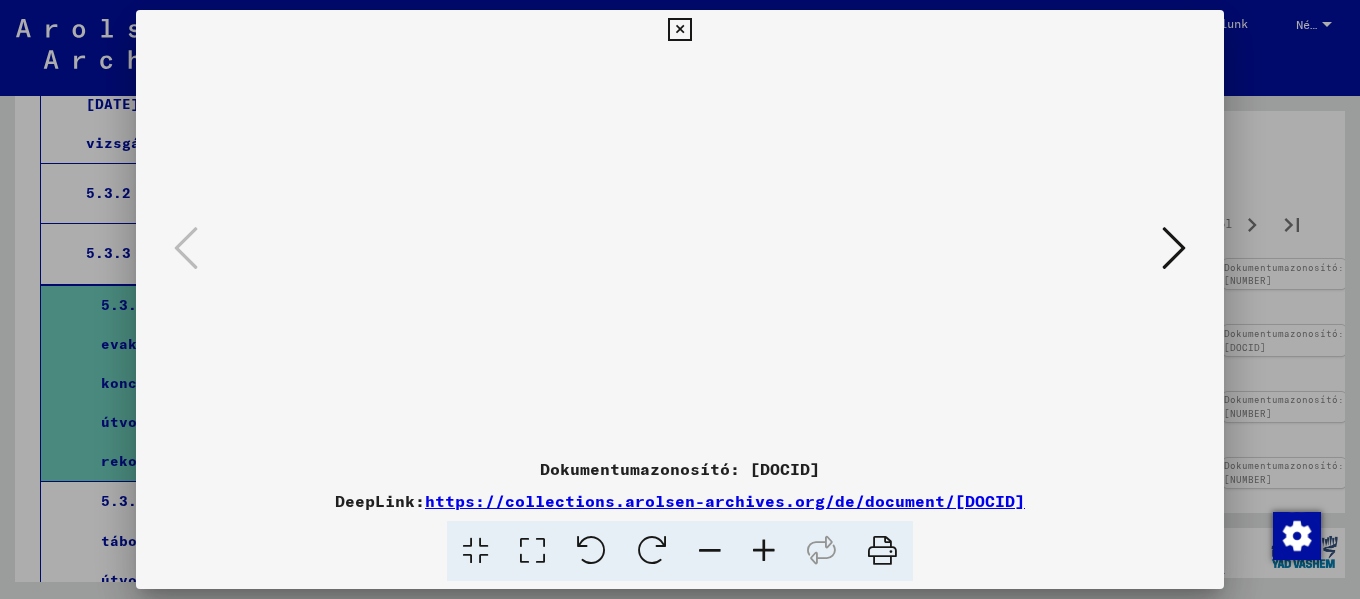 click at bounding box center [764, 551] 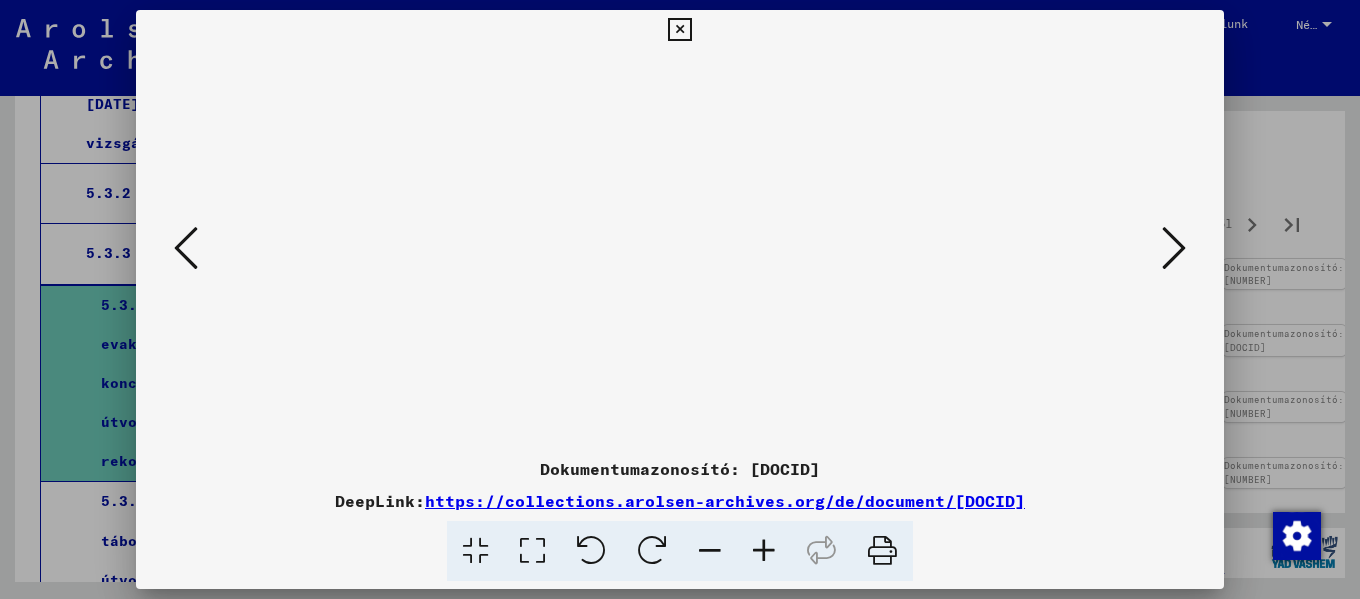 click at bounding box center [1174, 248] 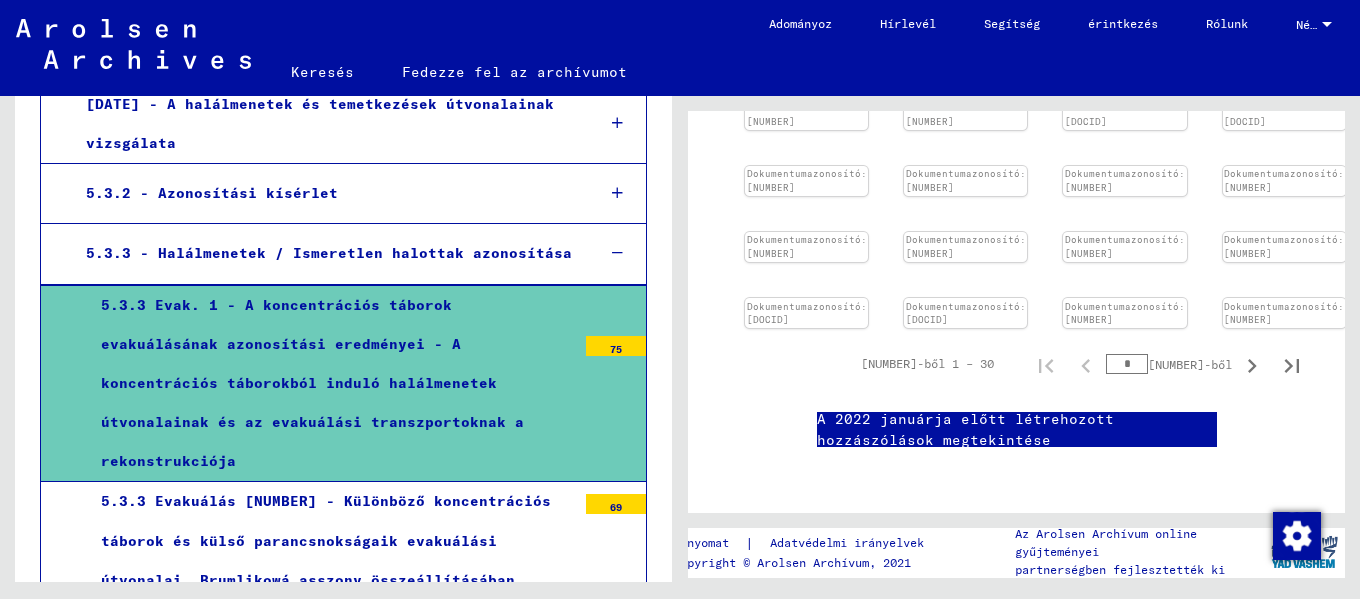 scroll, scrollTop: 1200, scrollLeft: 0, axis: vertical 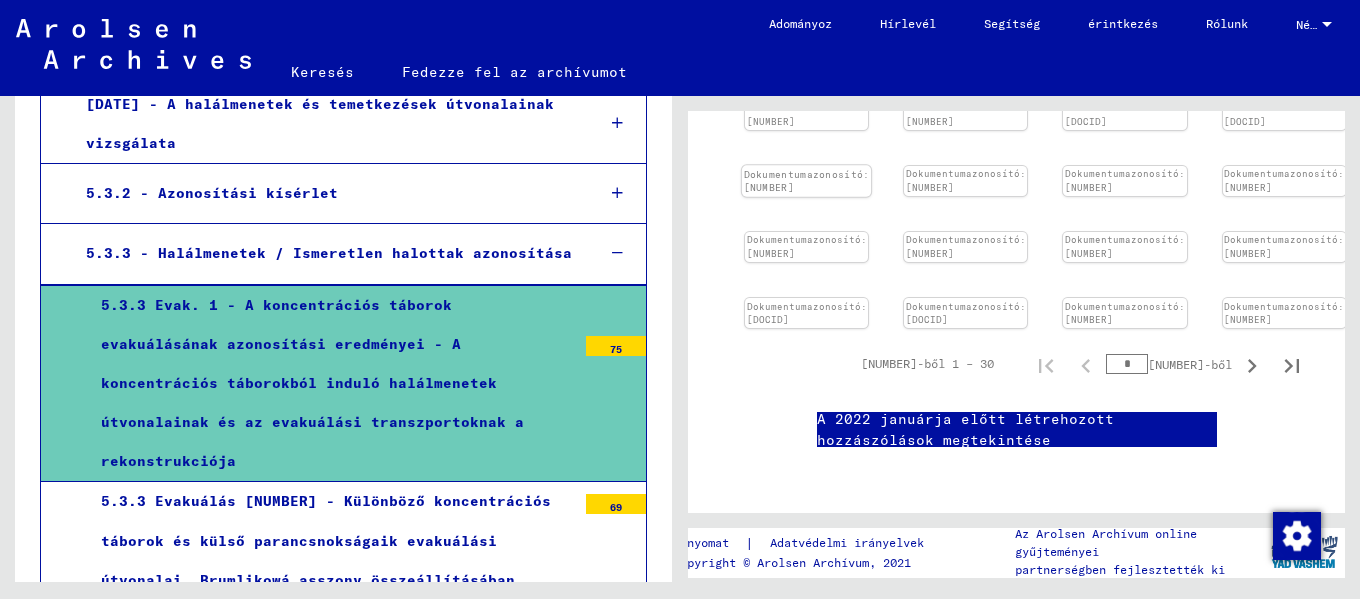 click at bounding box center [806, 33] 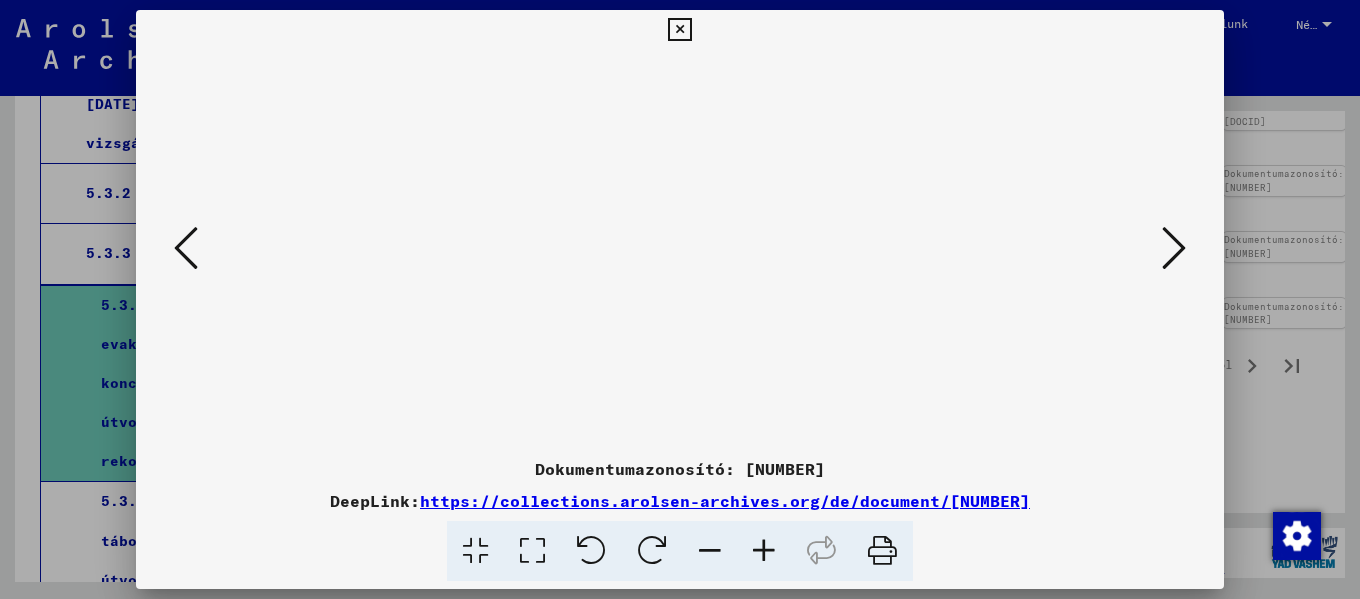 click at bounding box center [764, 551] 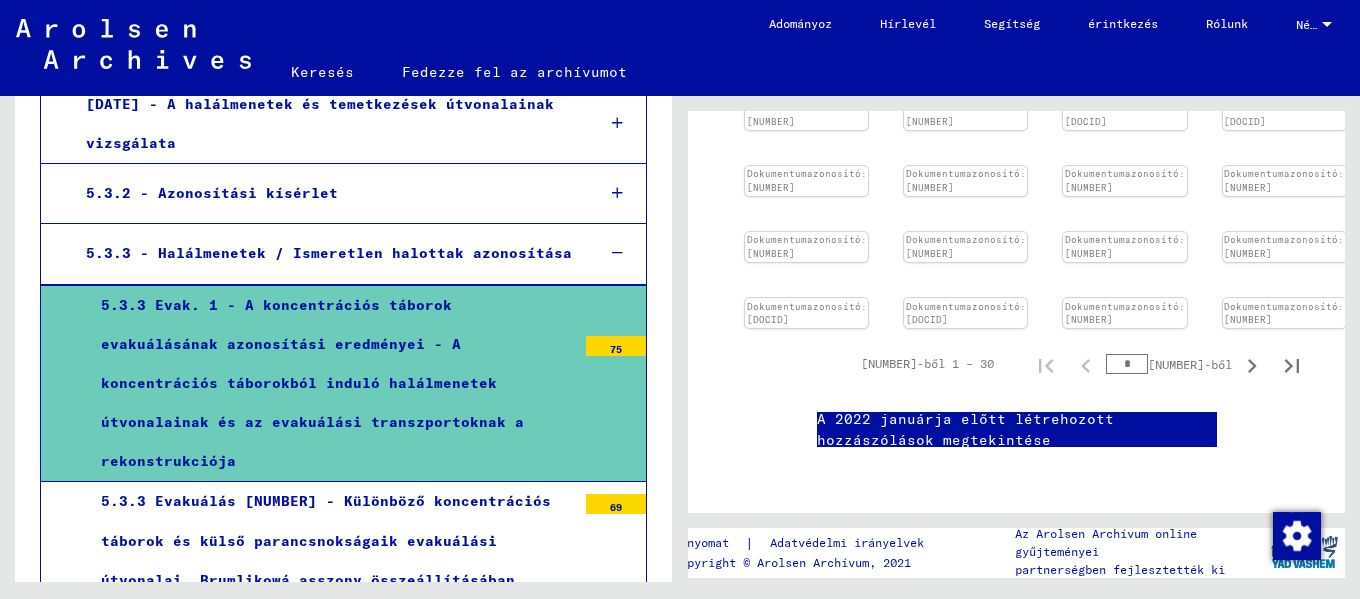 scroll, scrollTop: 1880, scrollLeft: 0, axis: vertical 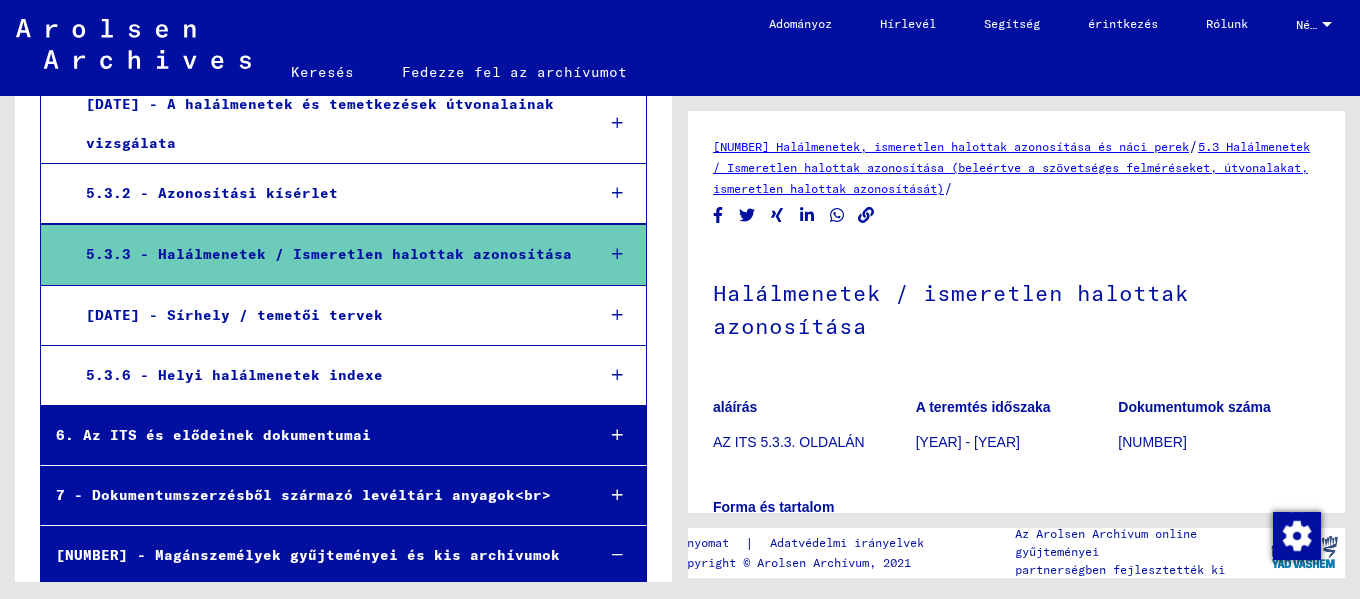 click on "[DATE] - Sírhely / temetői tervek" at bounding box center [234, 315] 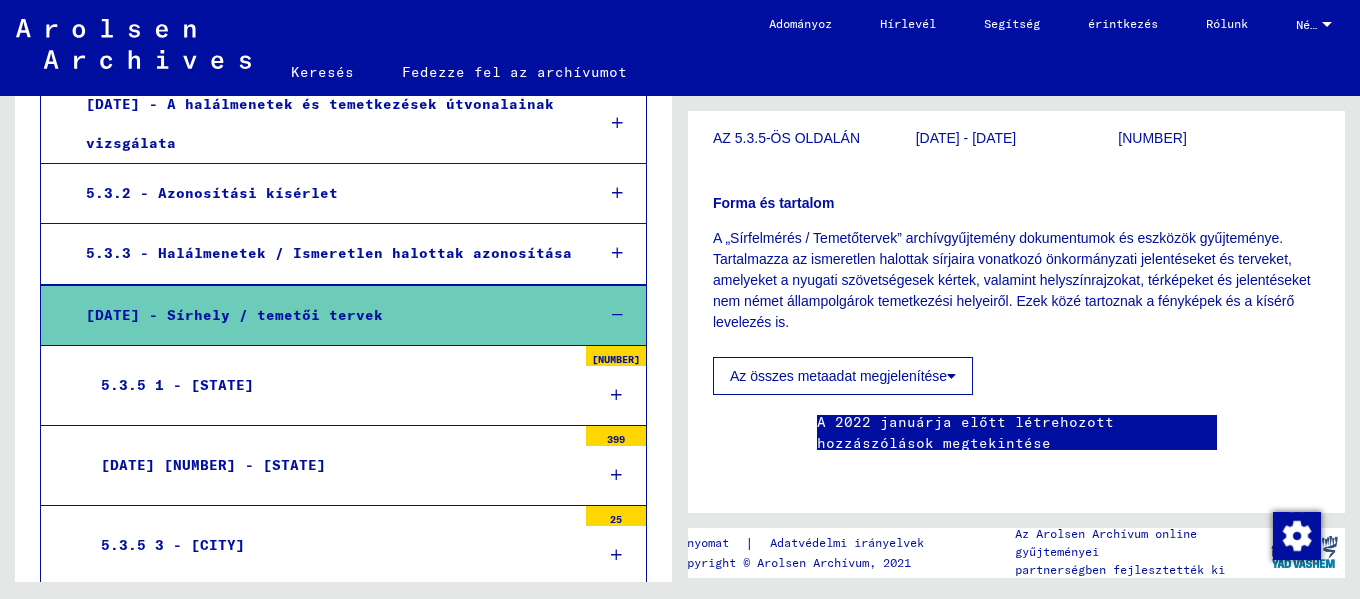scroll, scrollTop: 280, scrollLeft: 0, axis: vertical 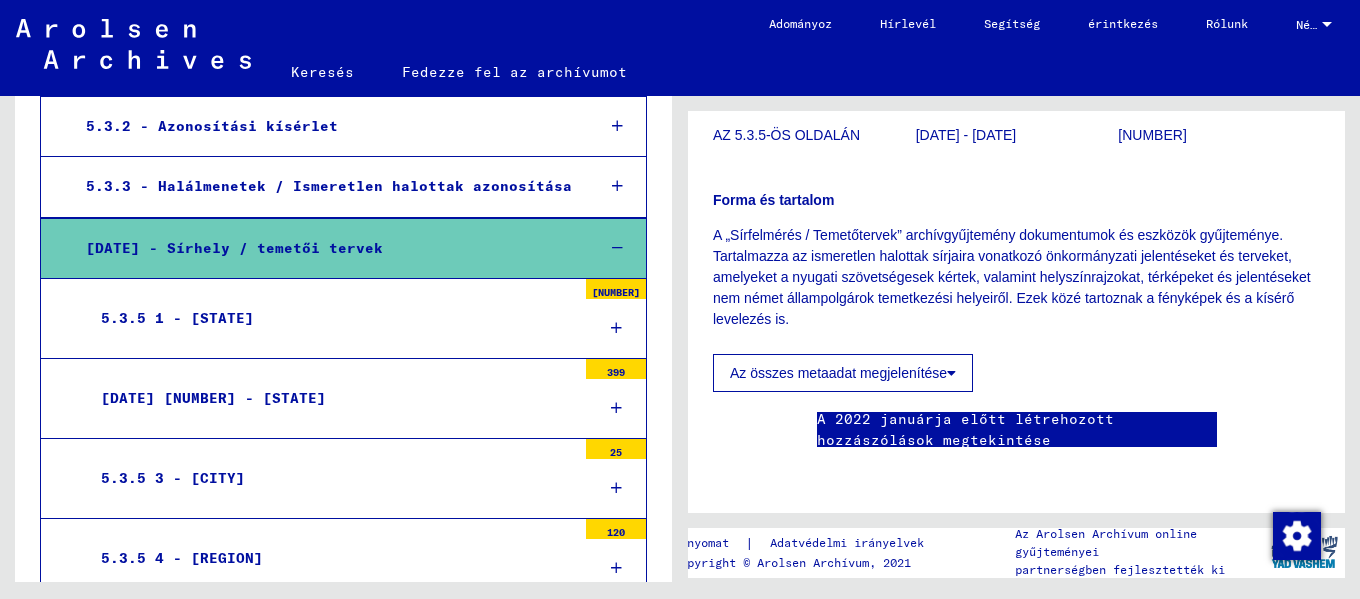 click on "5.3.3 - Halálmenetek / Ismeretlen halottak azonosítása" at bounding box center [325, 186] 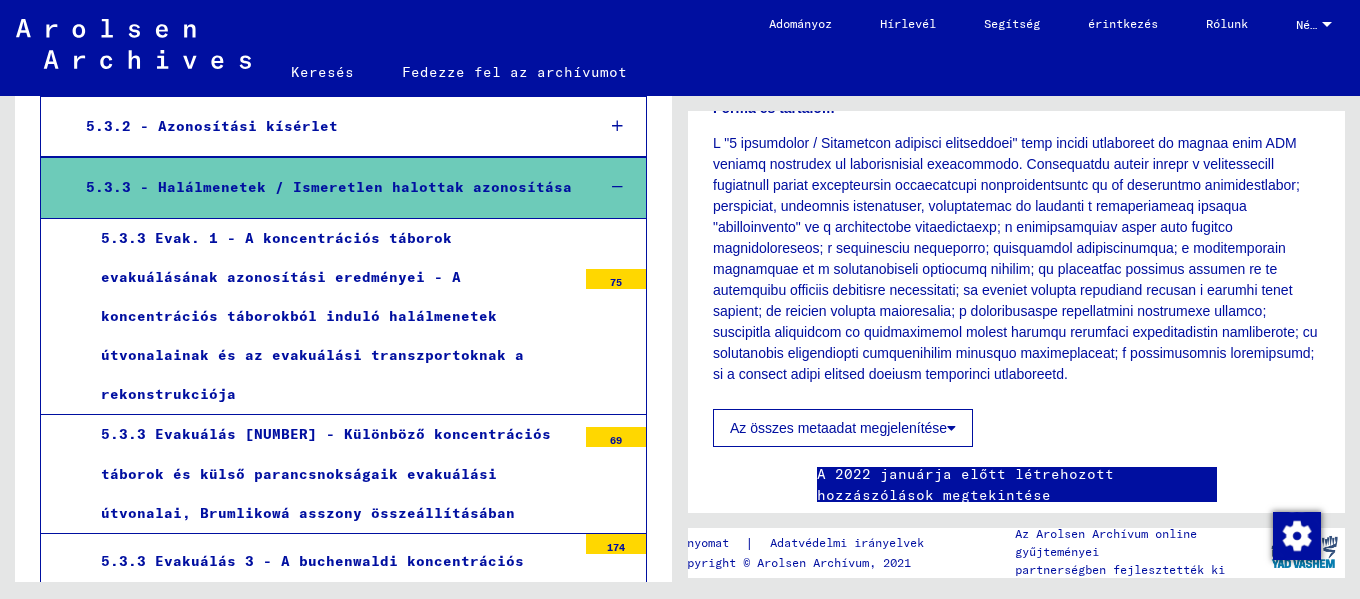 scroll, scrollTop: 440, scrollLeft: 0, axis: vertical 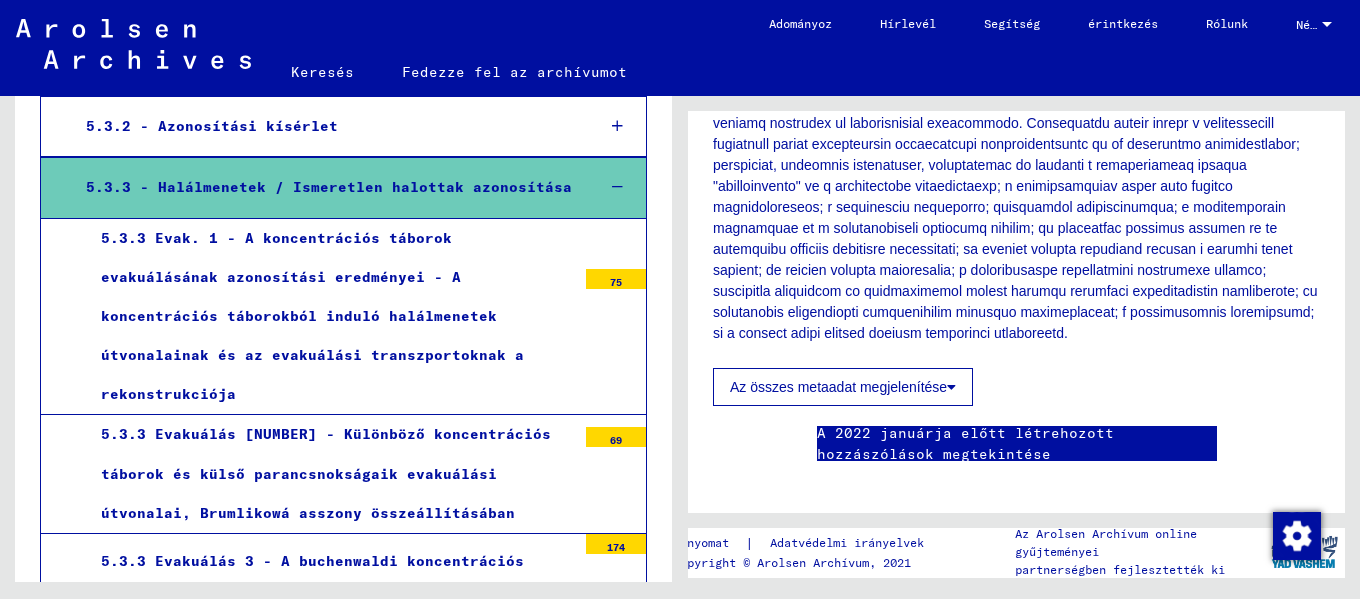 click at bounding box center (617, 187) 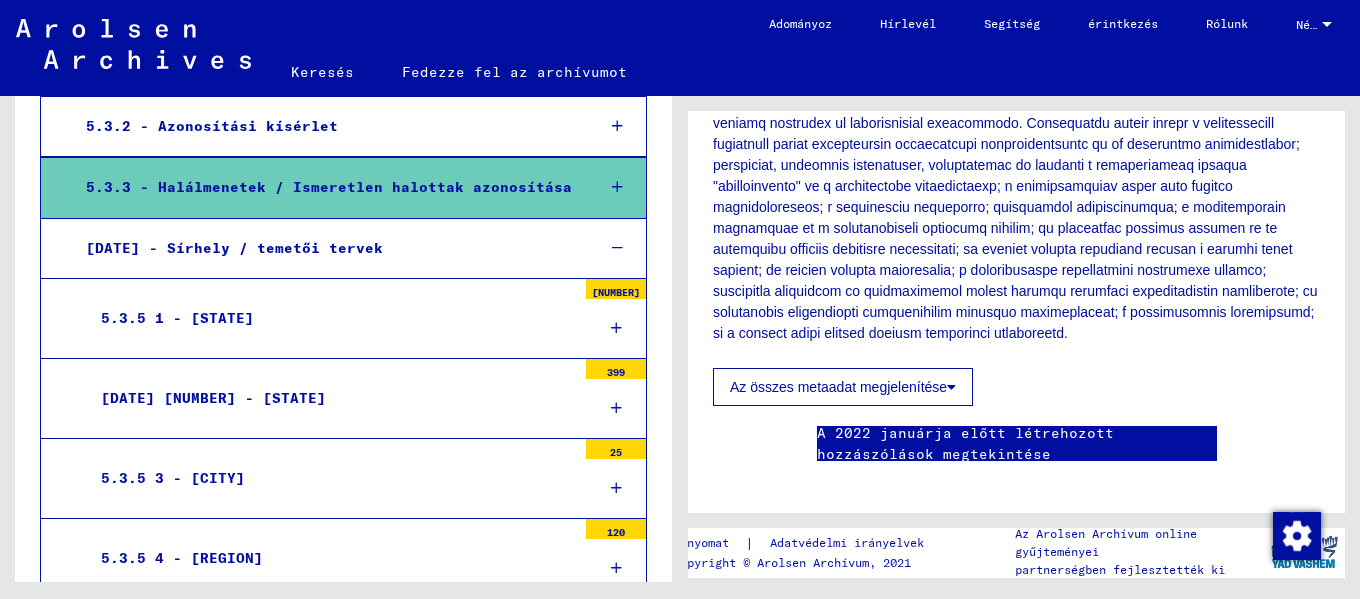 click on "[DATE] - Sírhely / temetői tervek" at bounding box center (234, 248) 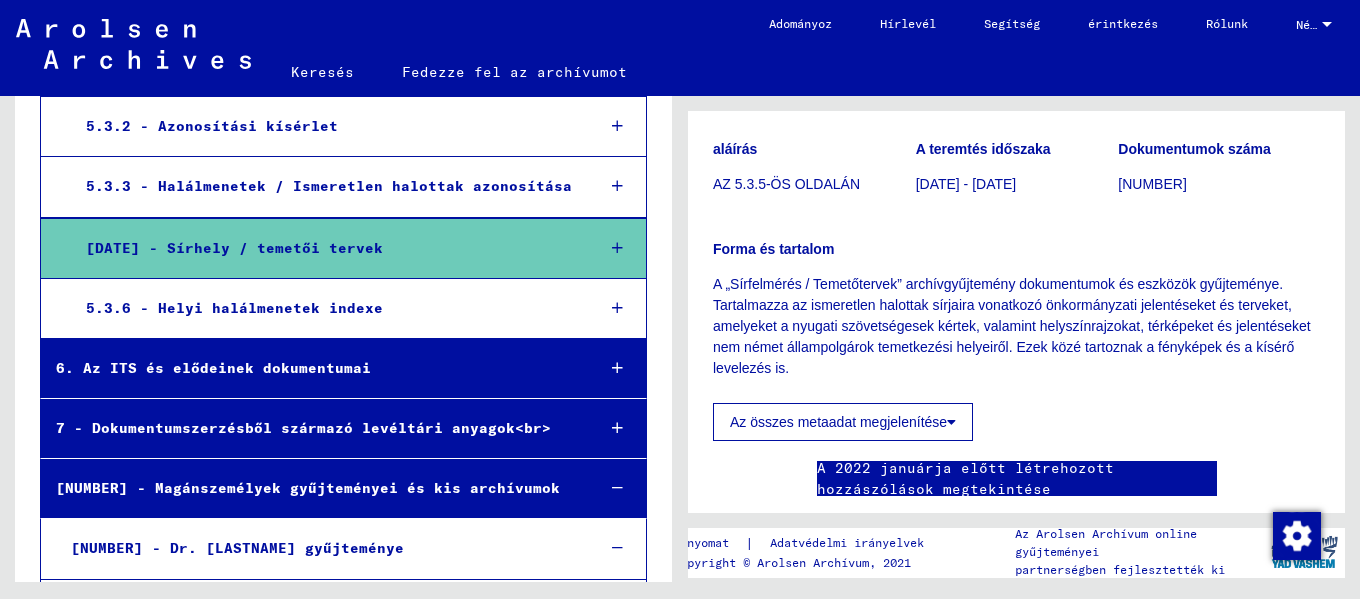 scroll, scrollTop: 227, scrollLeft: 0, axis: vertical 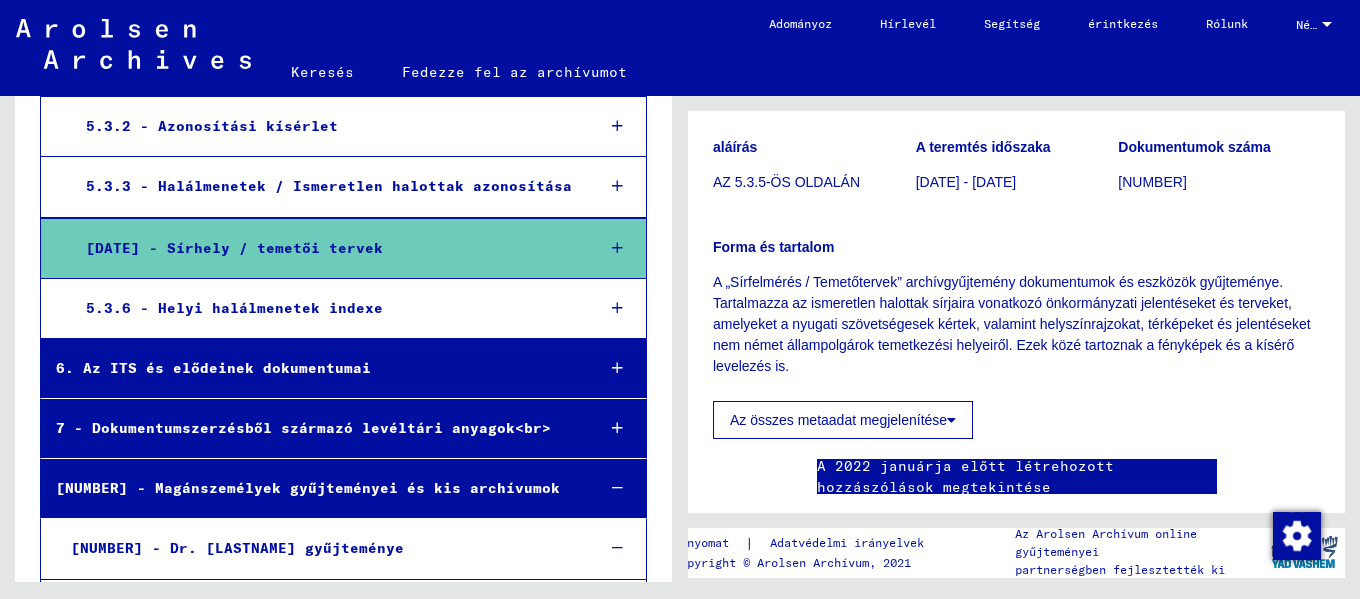 click on "7 - Dokumentumszerzésből származó levéltári anyagok<br>" at bounding box center [309, 428] 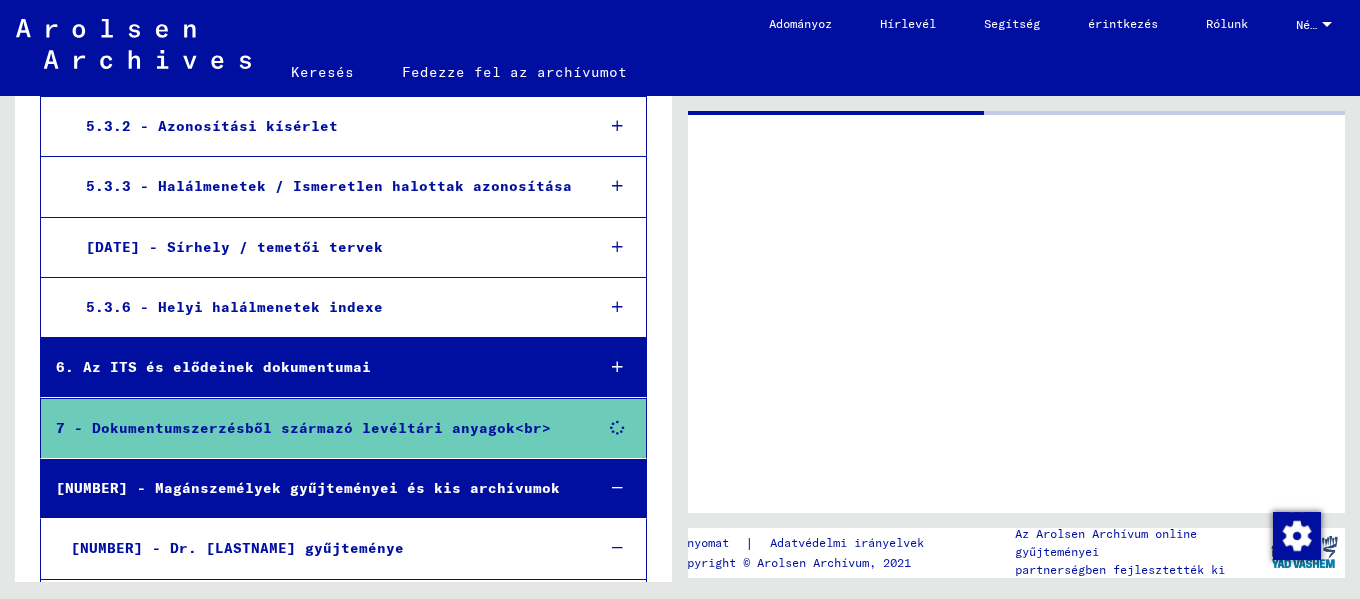 scroll, scrollTop: 0, scrollLeft: 0, axis: both 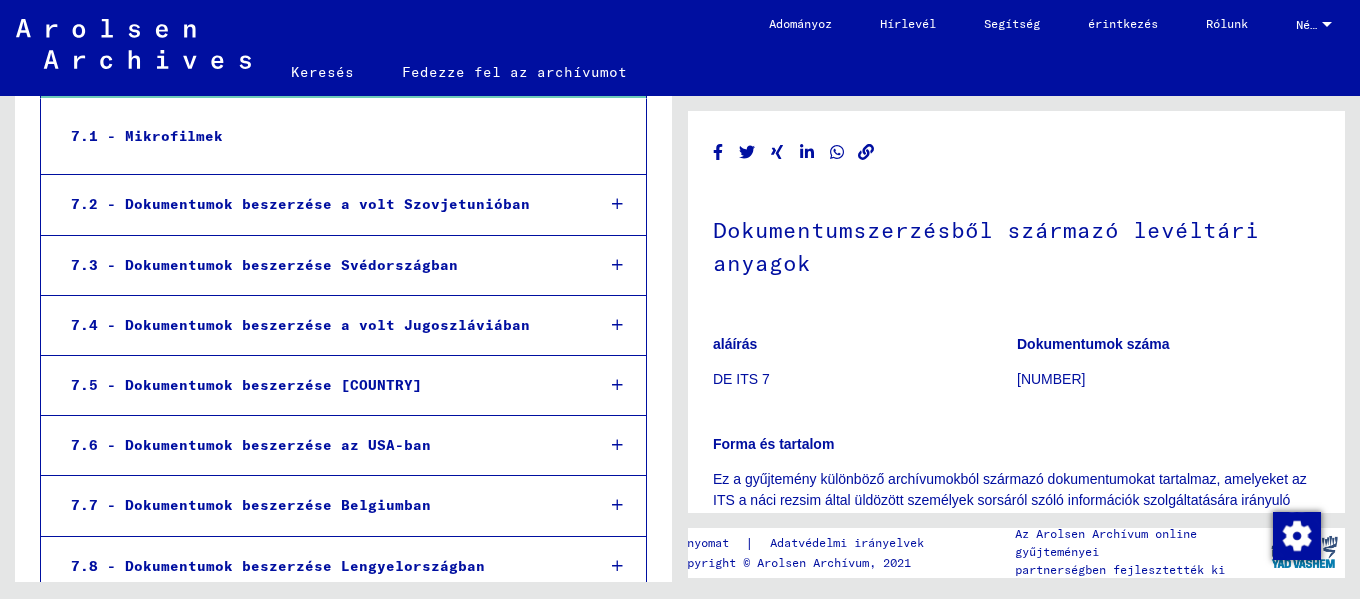 click on "7.5 - Dokumentumok beszerzése [COUNTRY]" at bounding box center [246, 385] 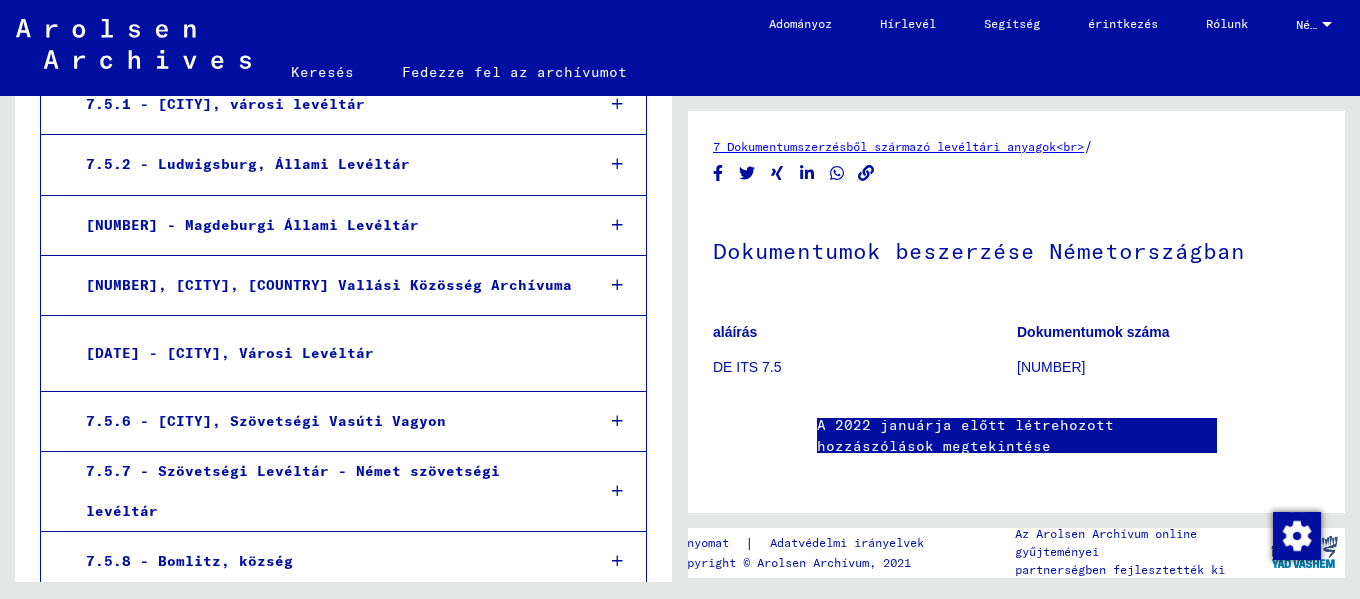 scroll, scrollTop: 2702, scrollLeft: 0, axis: vertical 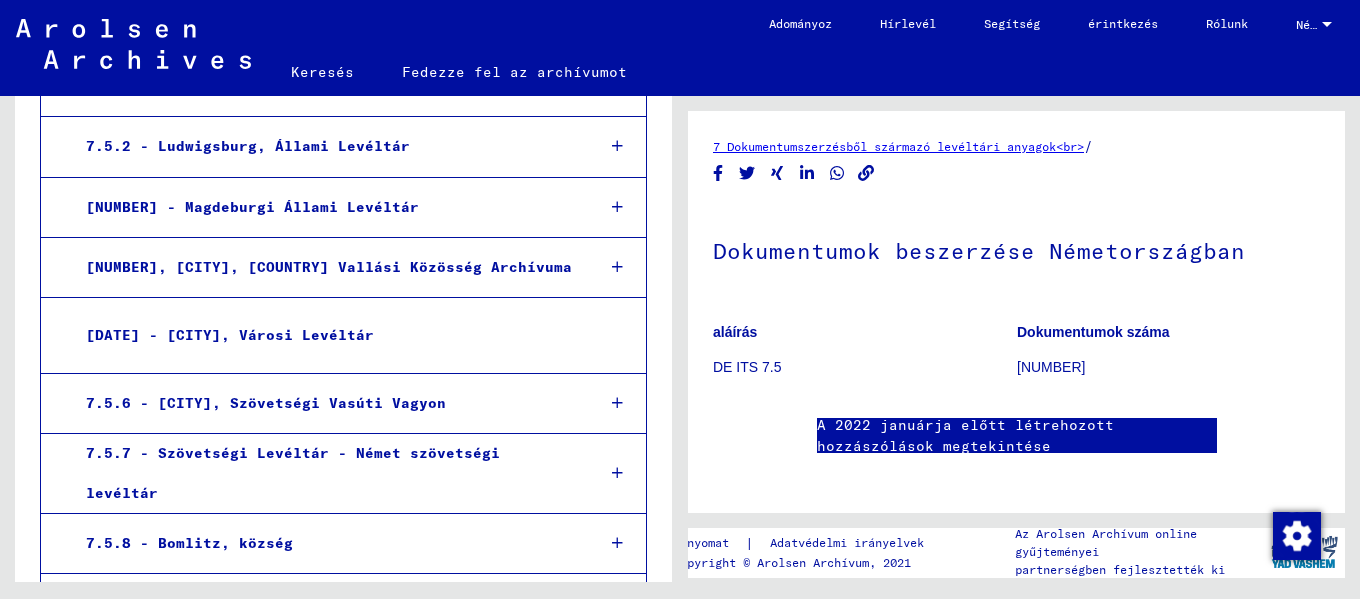 click on "7.5.7 - Szövetségi Levéltár - Német szövetségi levéltár" at bounding box center (293, 472) 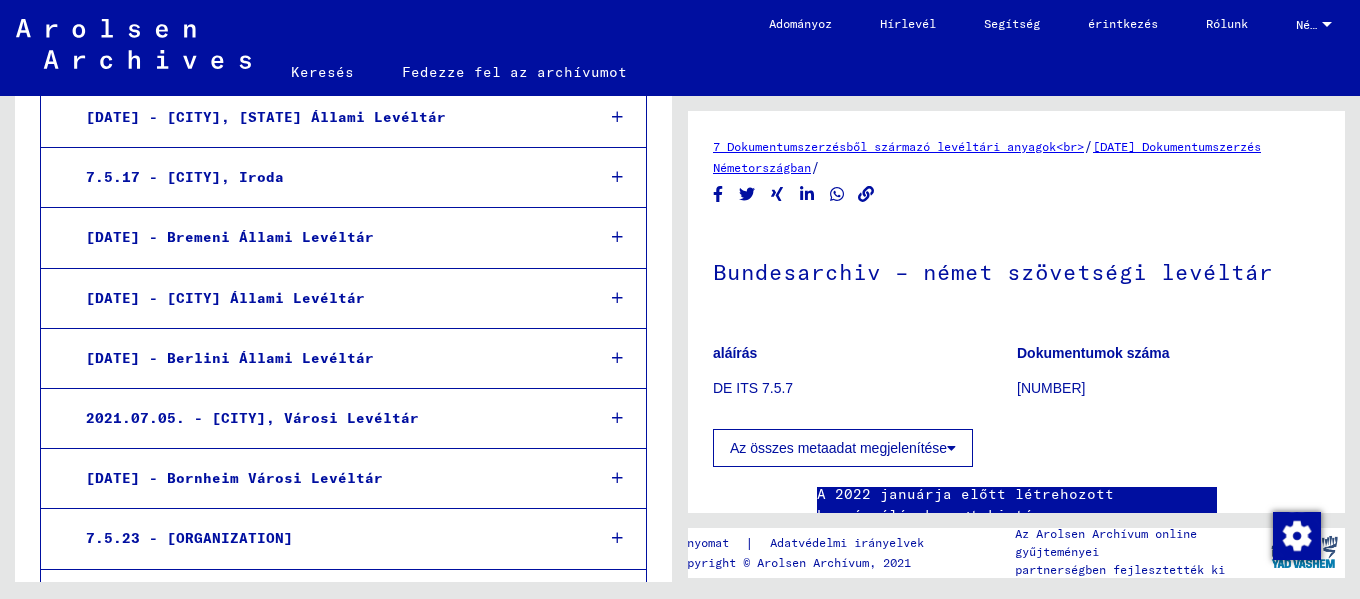 scroll, scrollTop: 4141, scrollLeft: 0, axis: vertical 